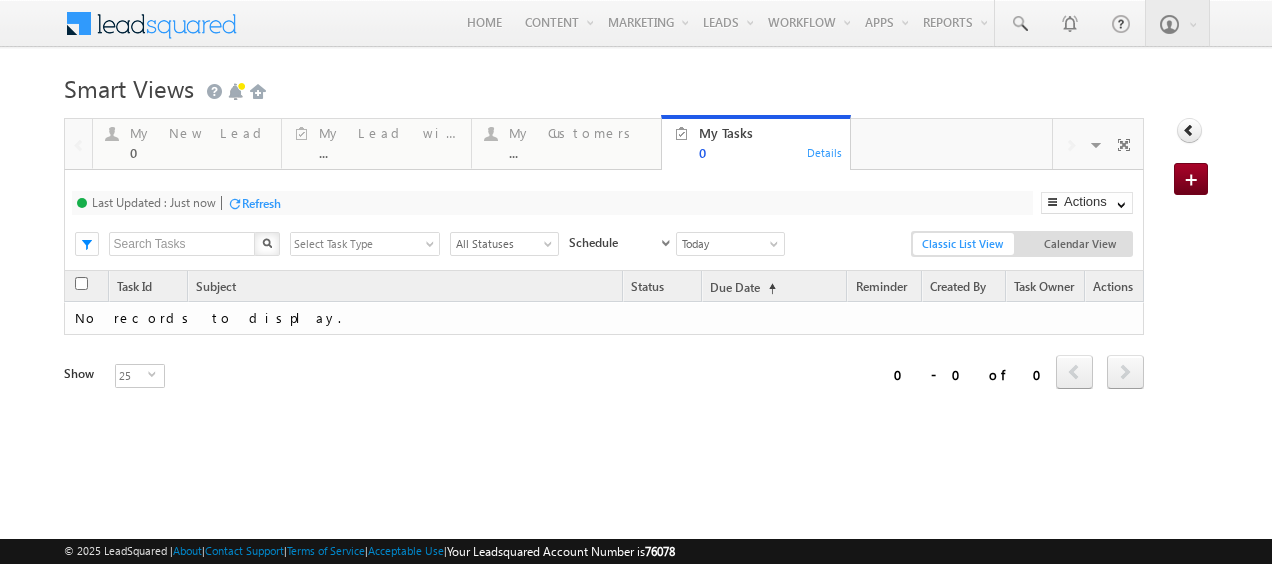 scroll, scrollTop: 0, scrollLeft: 0, axis: both 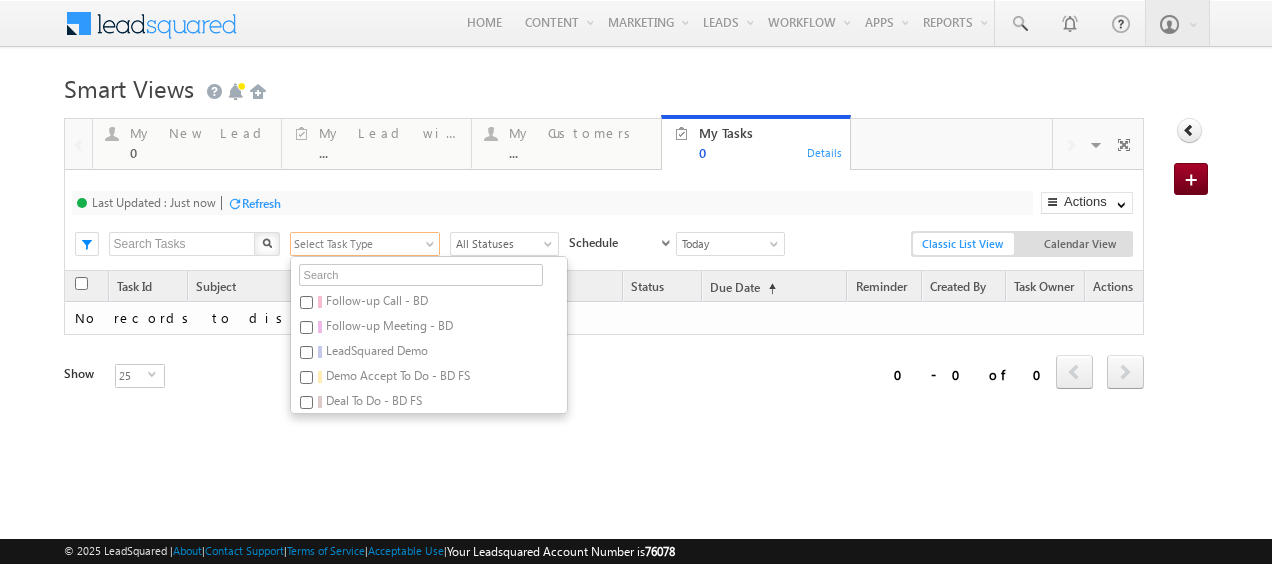 click on "Select Task Type" at bounding box center (357, 244) 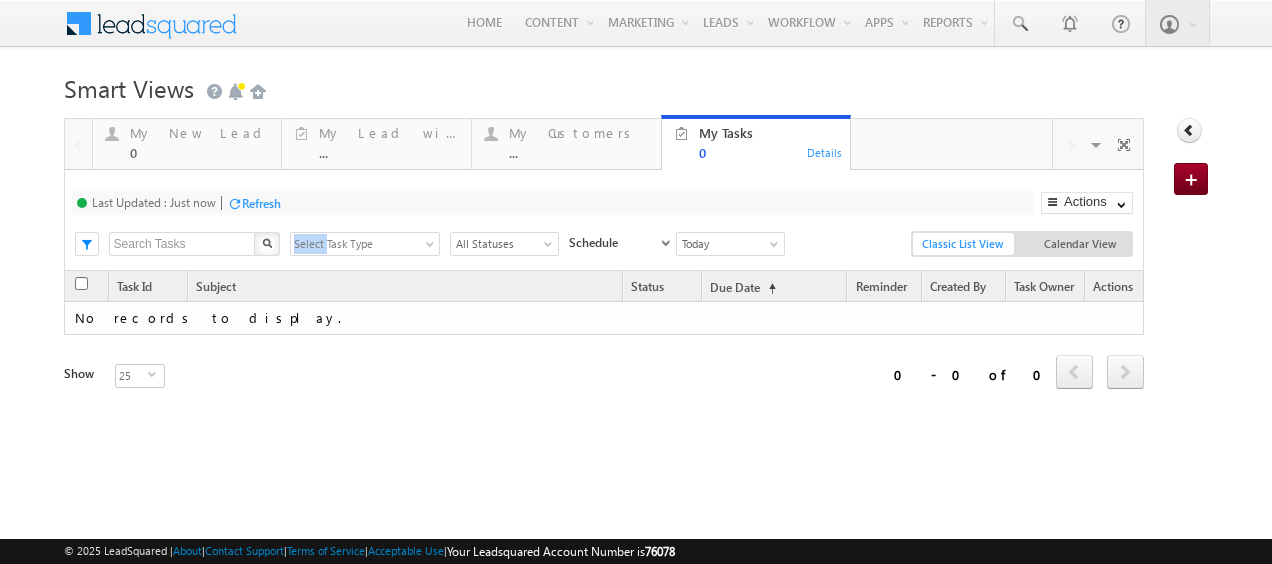 click on "Select Task Type" at bounding box center (357, 244) 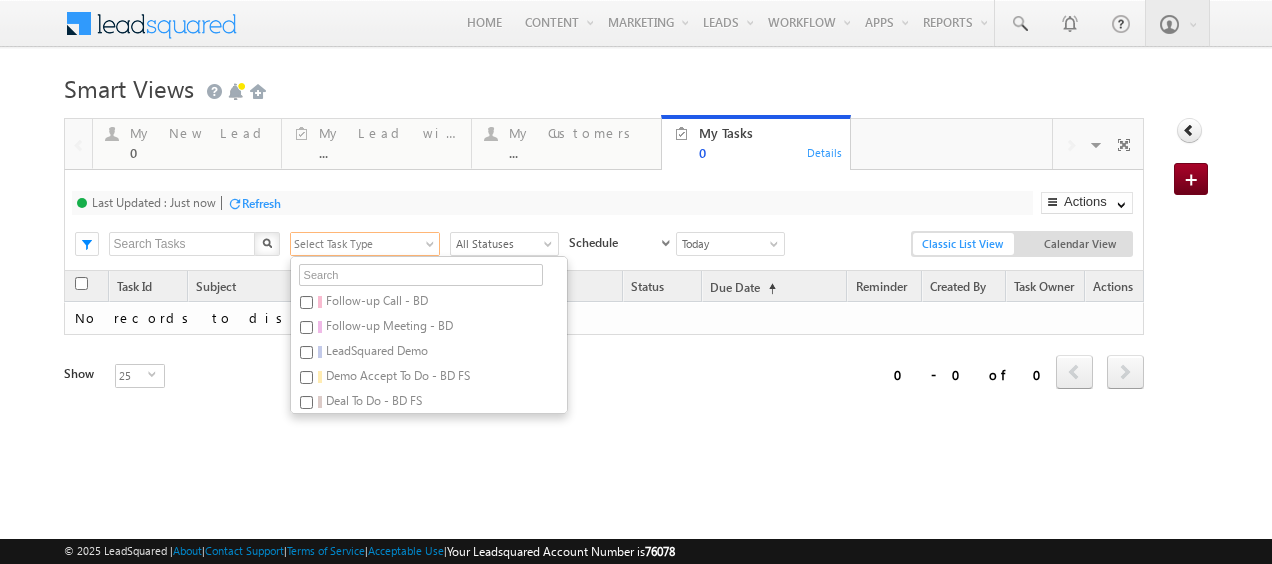 drag, startPoint x: 298, startPoint y: 234, endPoint x: 236, endPoint y: 374, distance: 153.11433 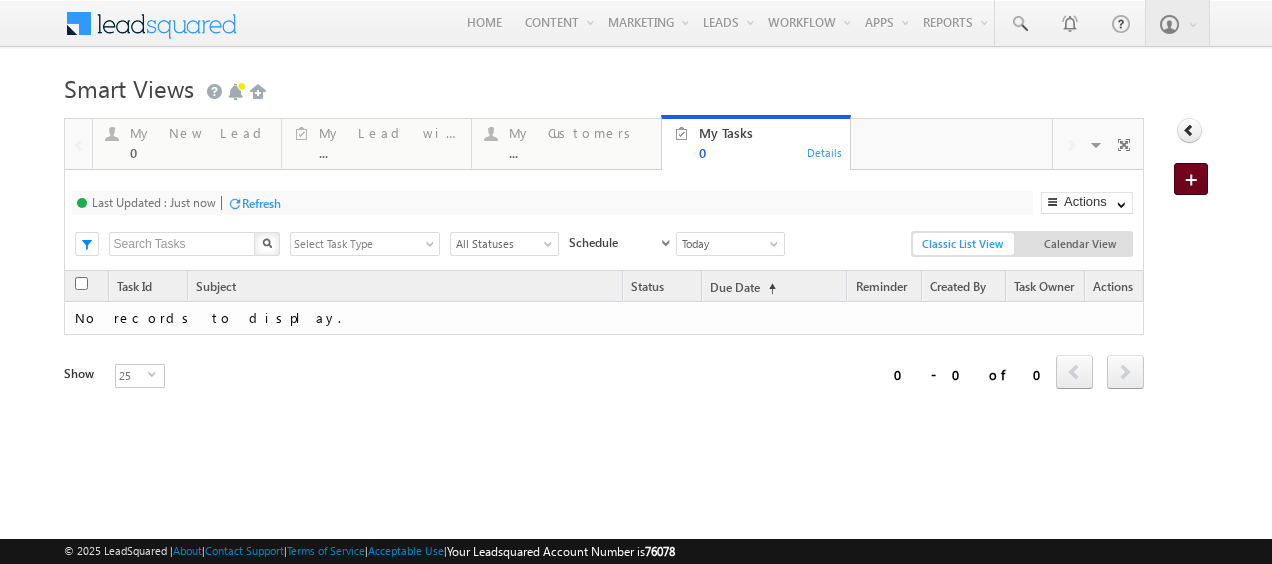 click at bounding box center (1194, 181) 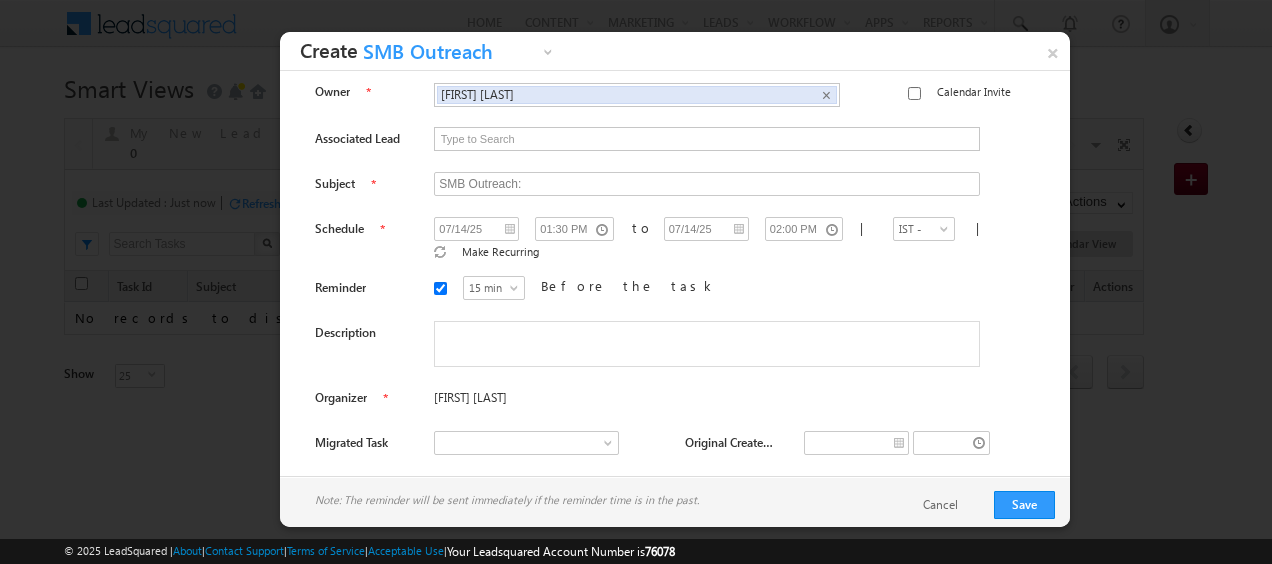 scroll, scrollTop: 0, scrollLeft: 0, axis: both 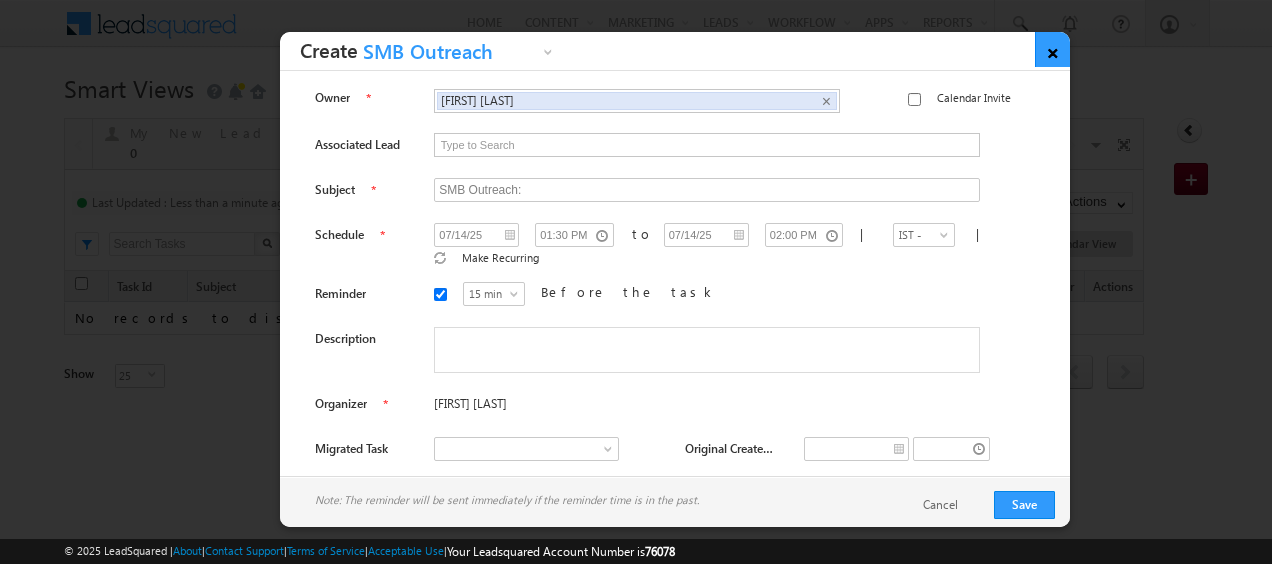click on "×" at bounding box center [1052, 49] 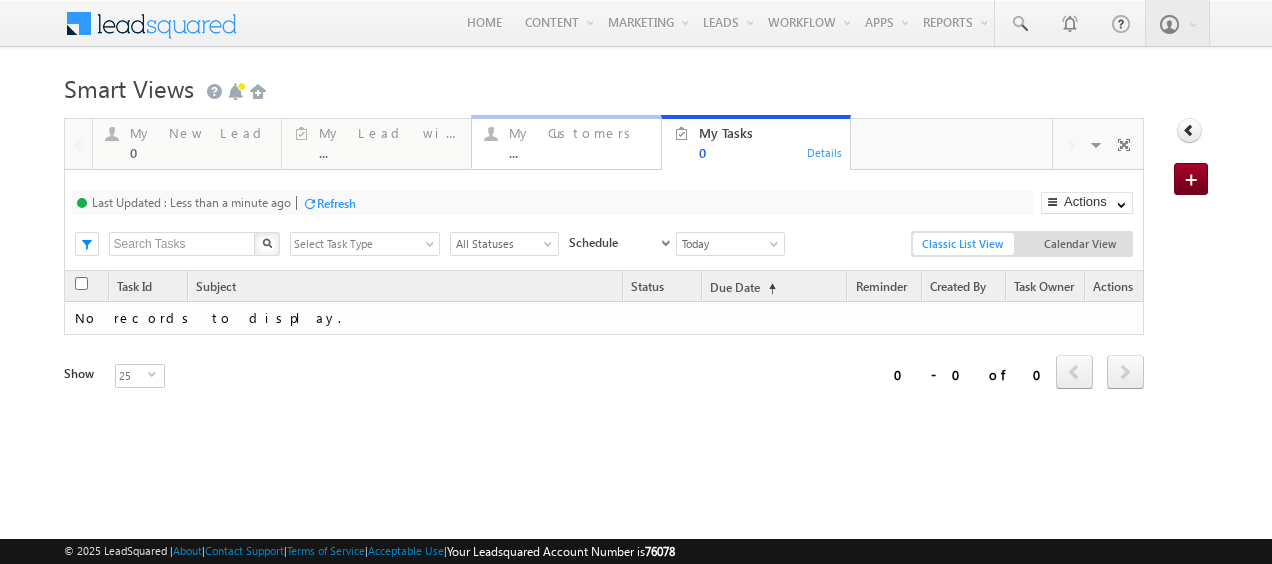 click on "My Customers ..." at bounding box center [579, 140] 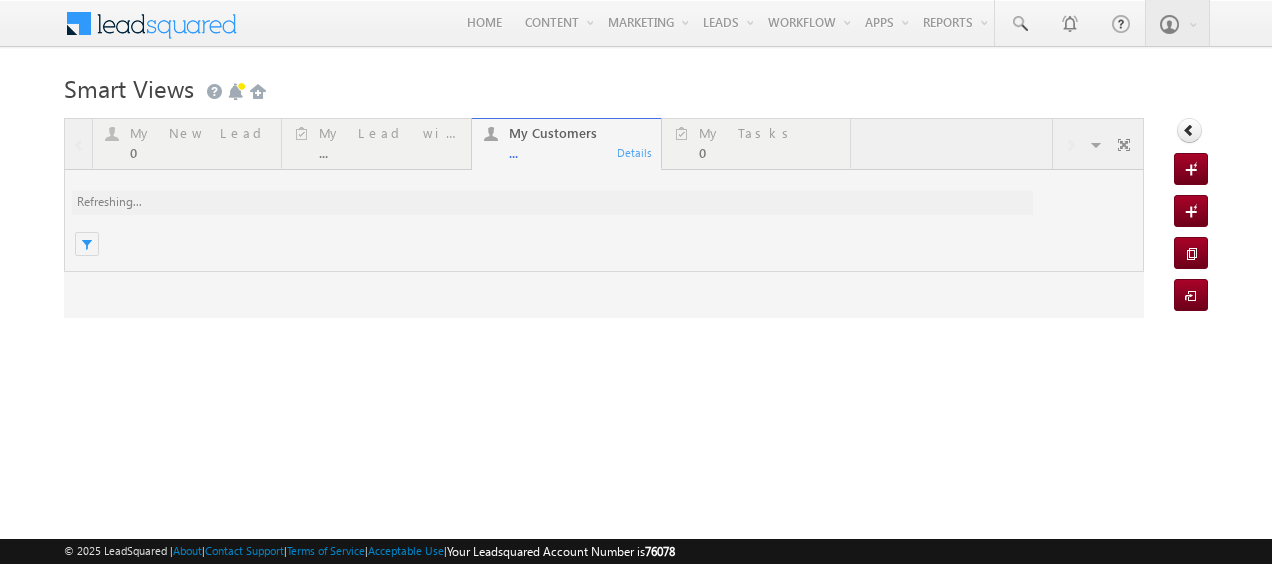 scroll, scrollTop: 0, scrollLeft: 0, axis: both 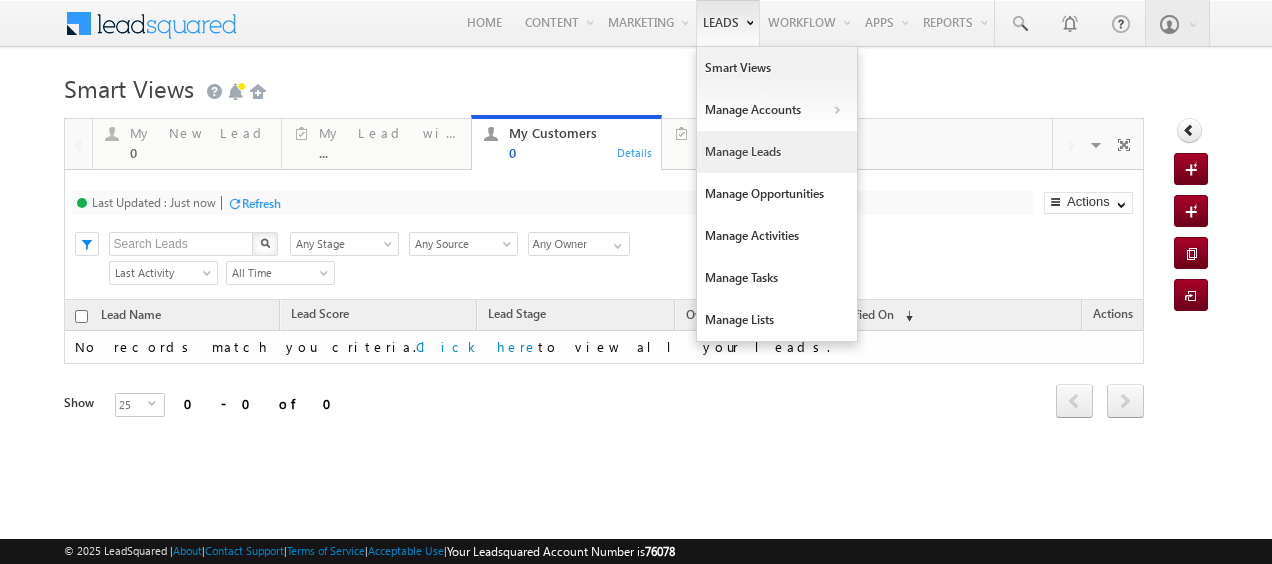 click on "Manage Leads" at bounding box center [777, 152] 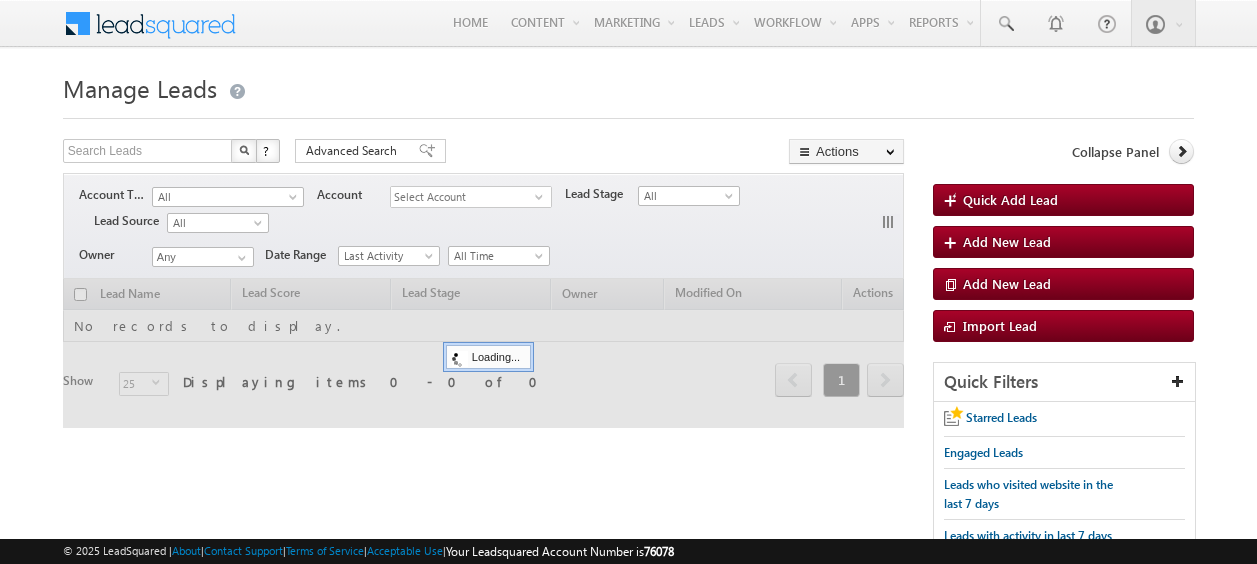 scroll, scrollTop: 0, scrollLeft: 0, axis: both 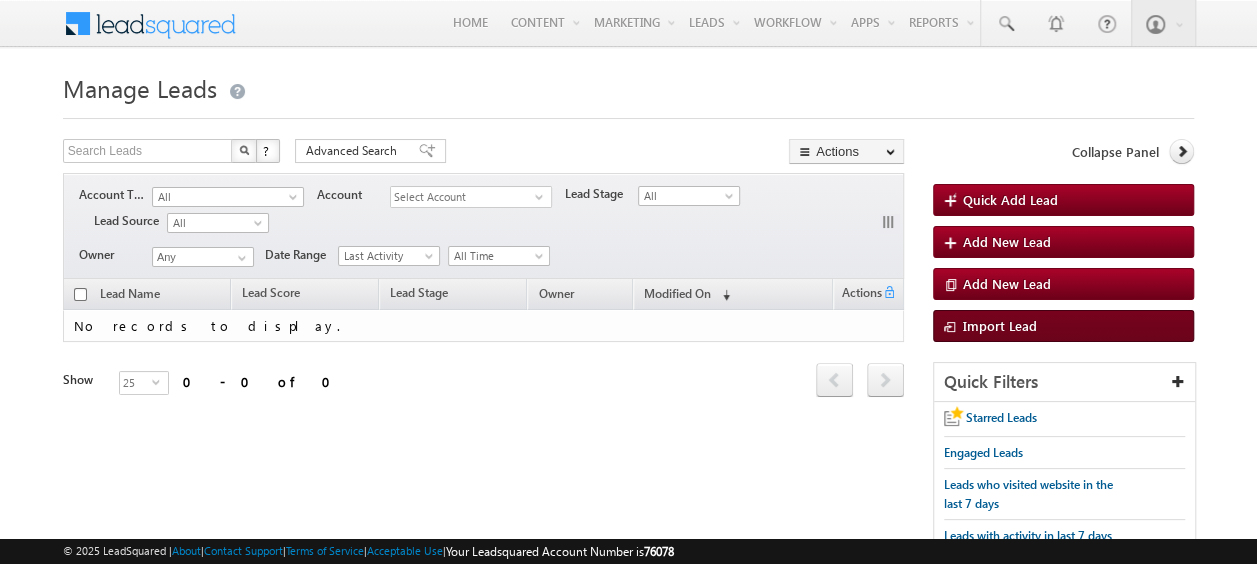 click on "Import Lead" at bounding box center [1000, 325] 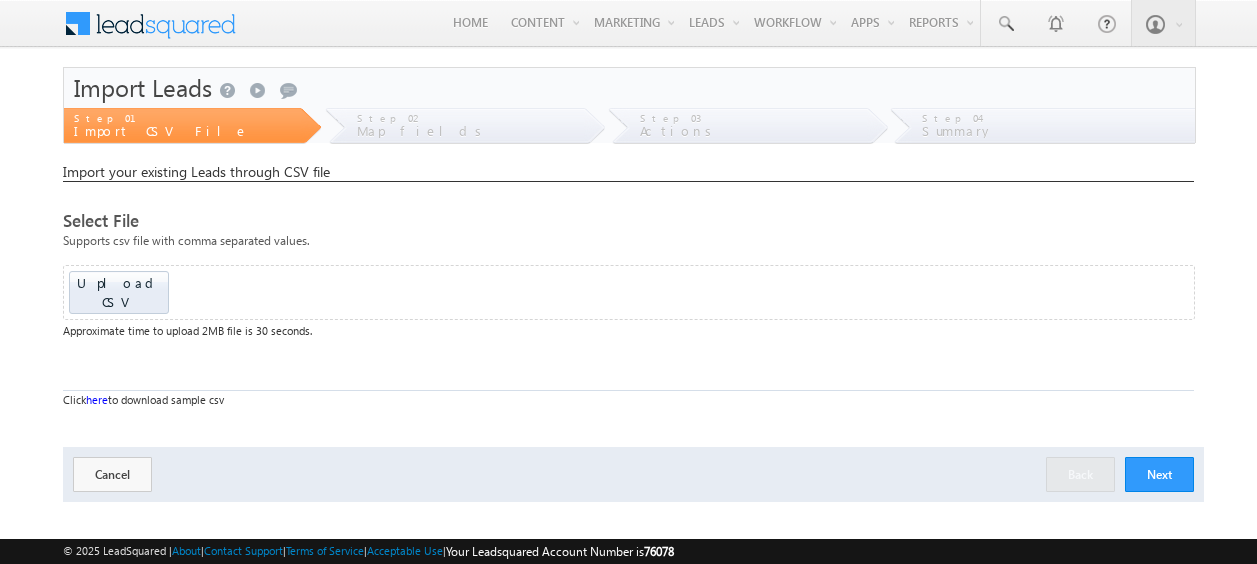 scroll, scrollTop: 0, scrollLeft: 0, axis: both 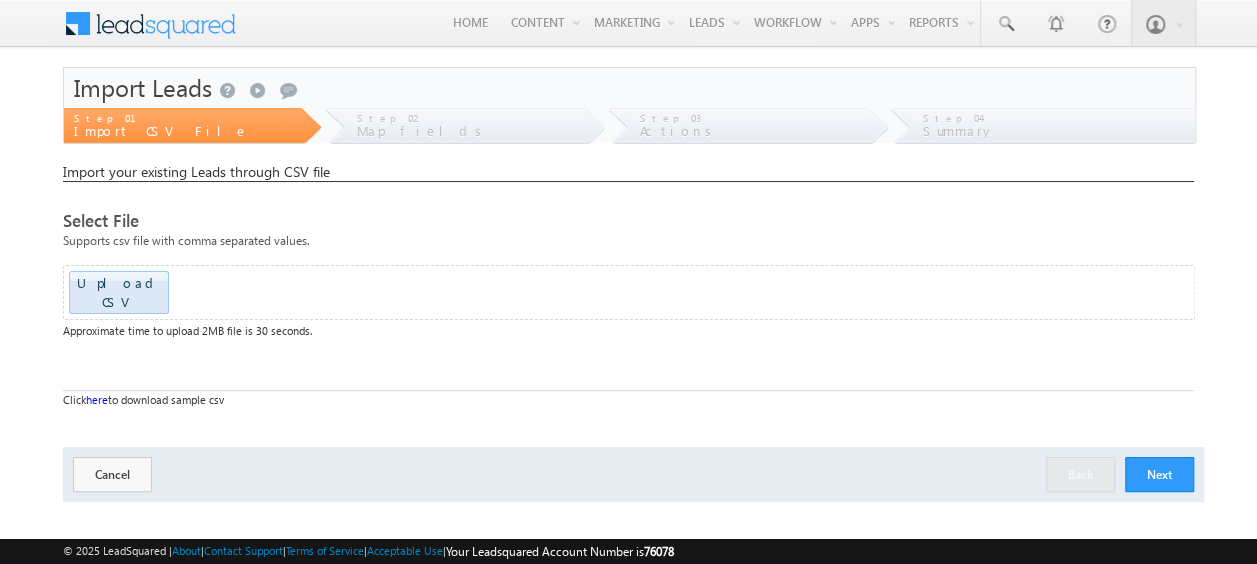 click at bounding box center (-1532, 286) 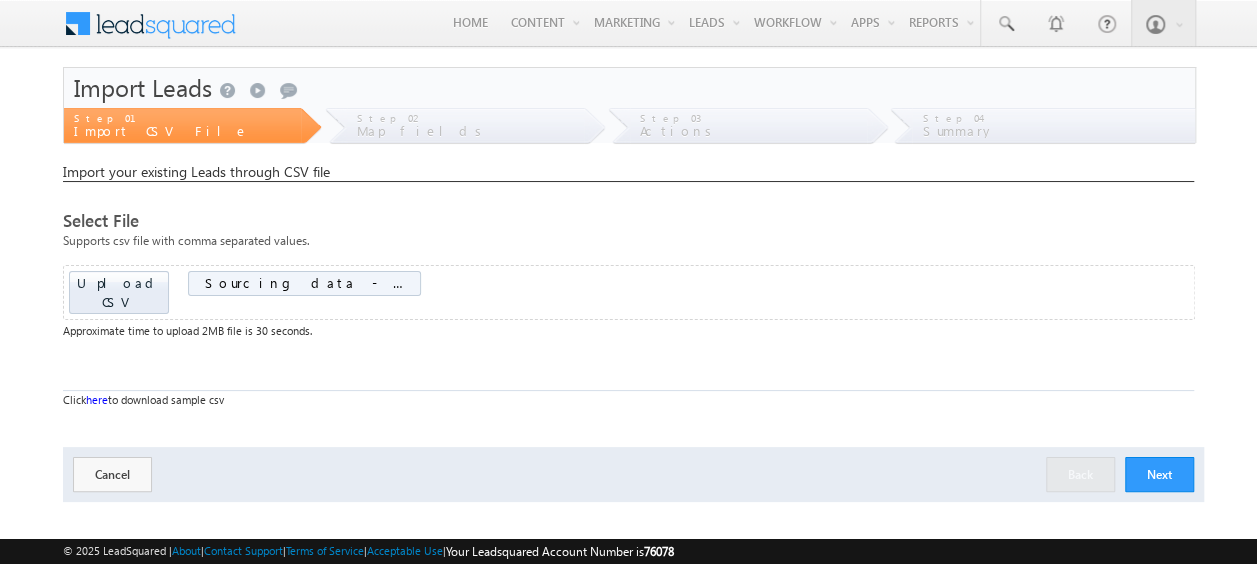 click on "Sourcing data  - 24 June- BW .csv" at bounding box center (305, 283) 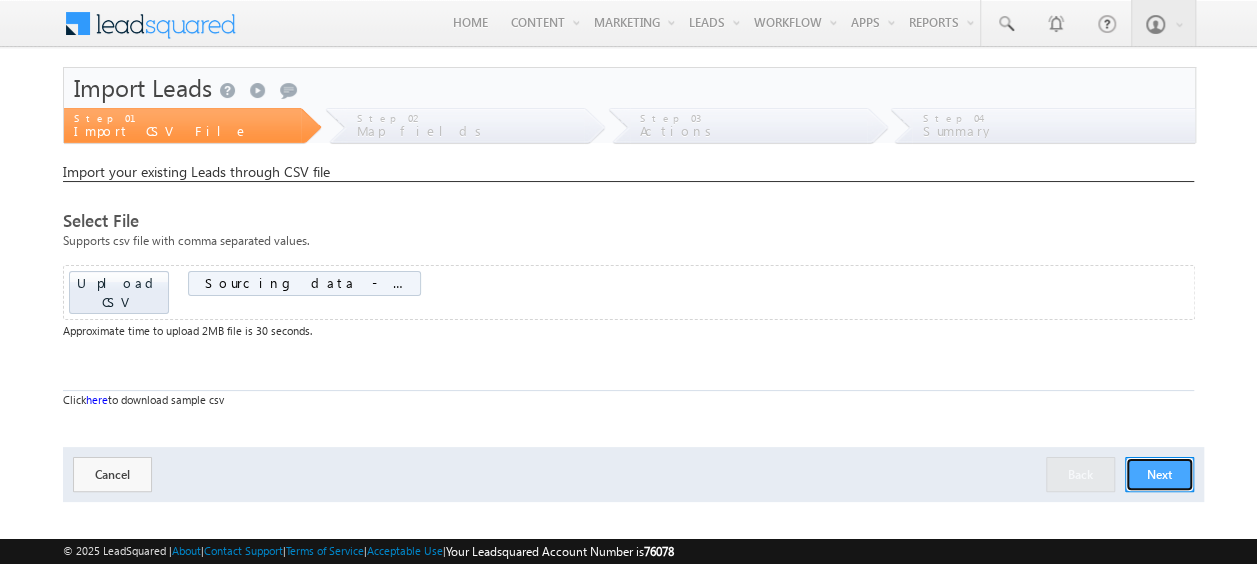 click on "Next" at bounding box center [1159, 474] 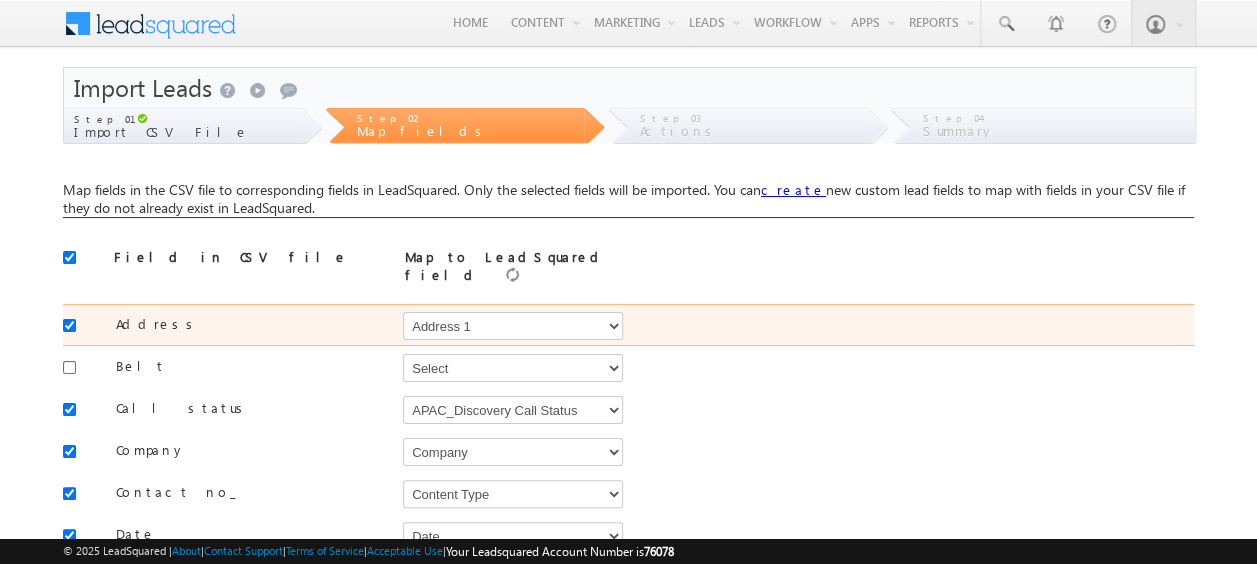 click at bounding box center [892, 324] 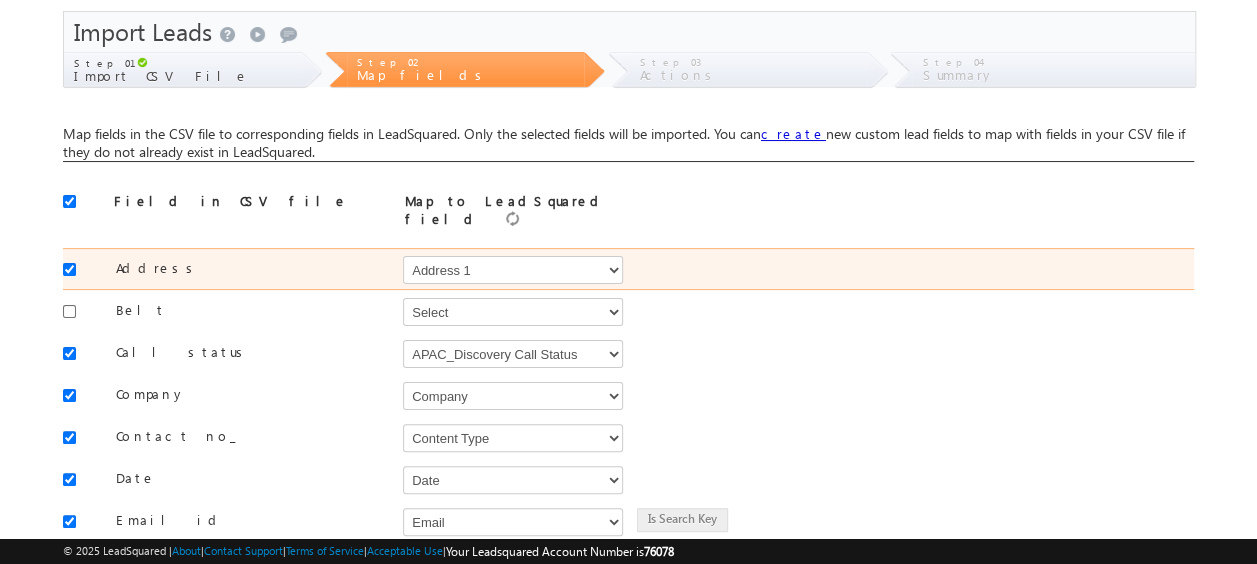 scroll, scrollTop: 57, scrollLeft: 0, axis: vertical 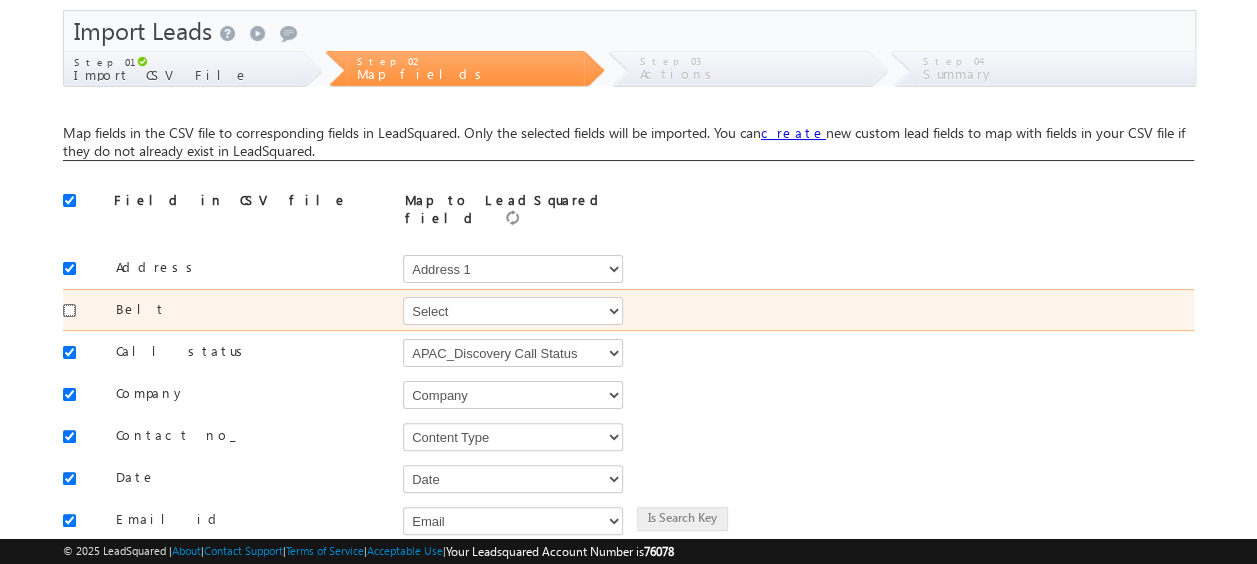 click at bounding box center (69, 310) 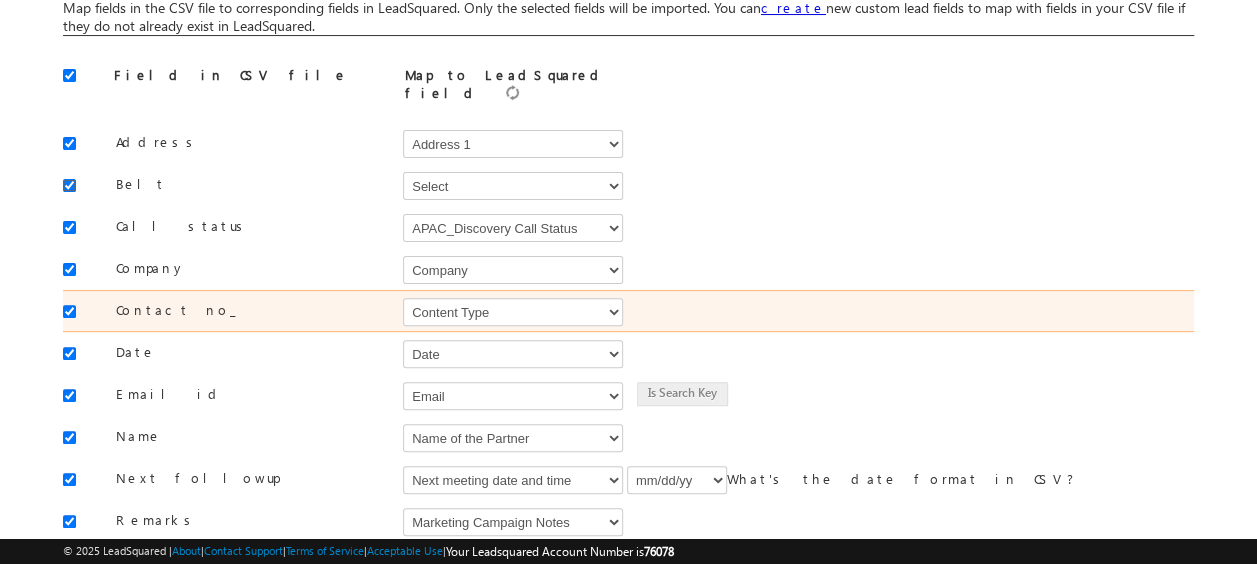 scroll, scrollTop: 200, scrollLeft: 0, axis: vertical 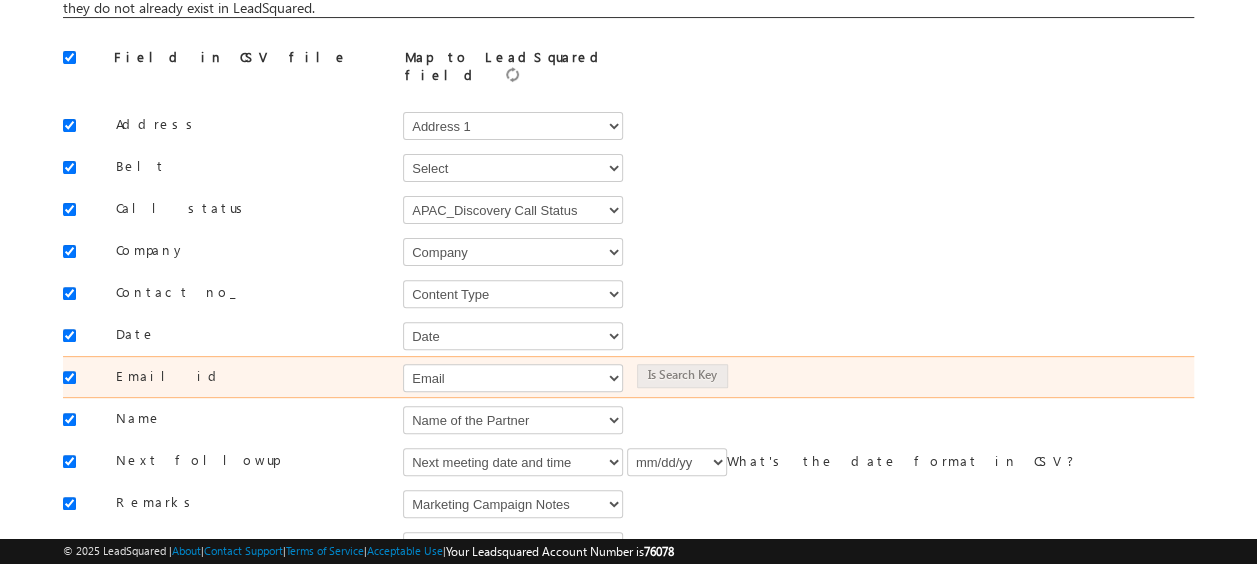 click at bounding box center [74, 376] 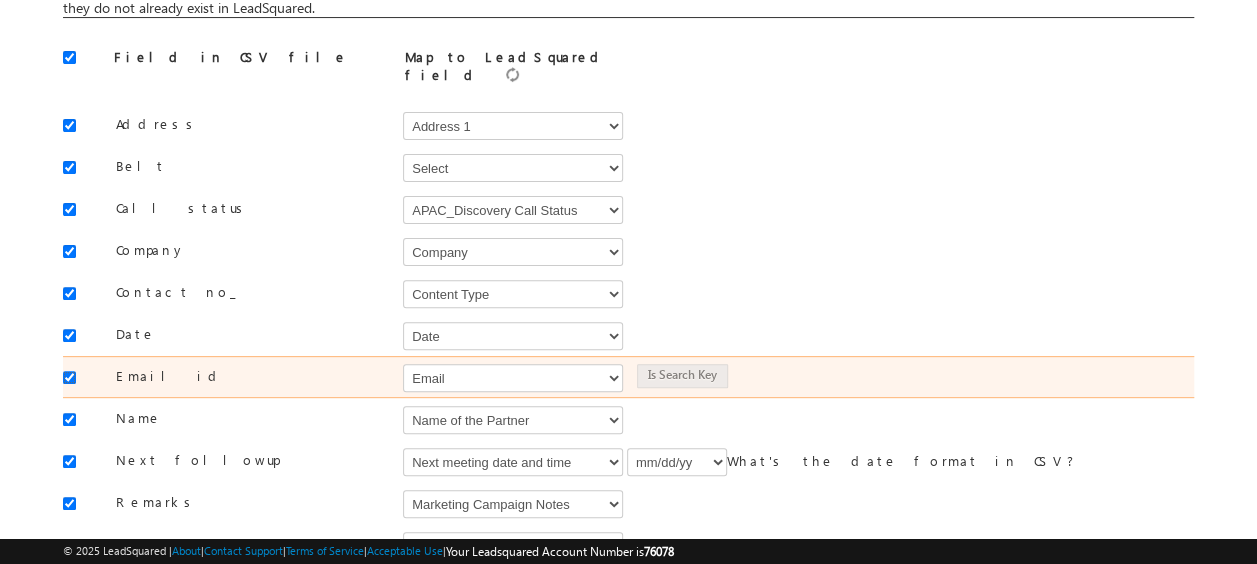 click at bounding box center (69, 377) 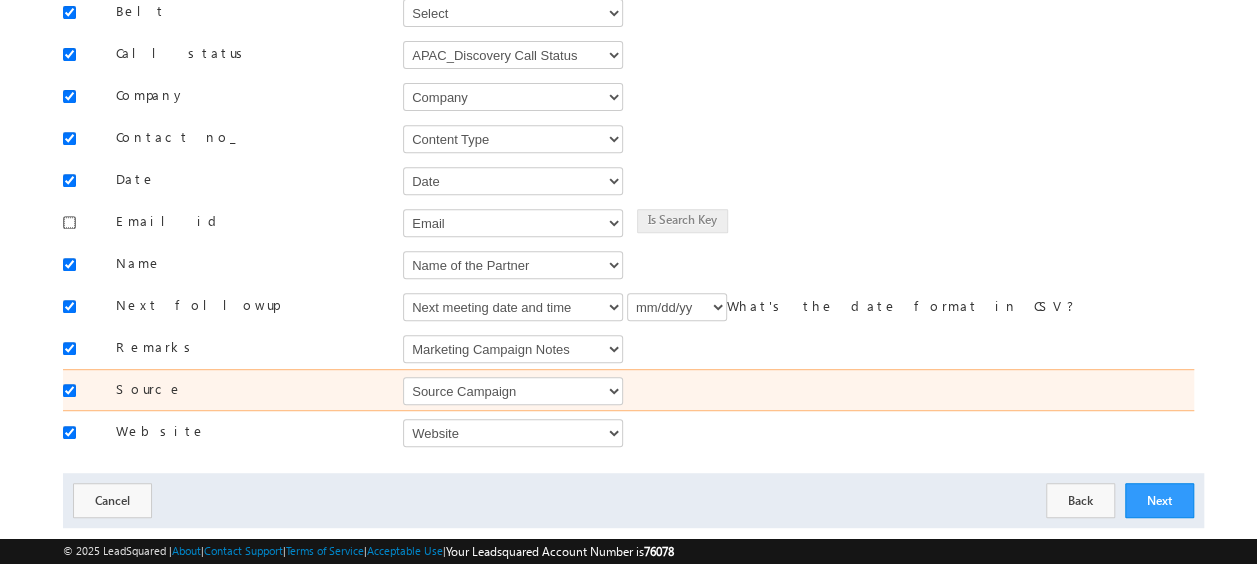 scroll, scrollTop: 381, scrollLeft: 0, axis: vertical 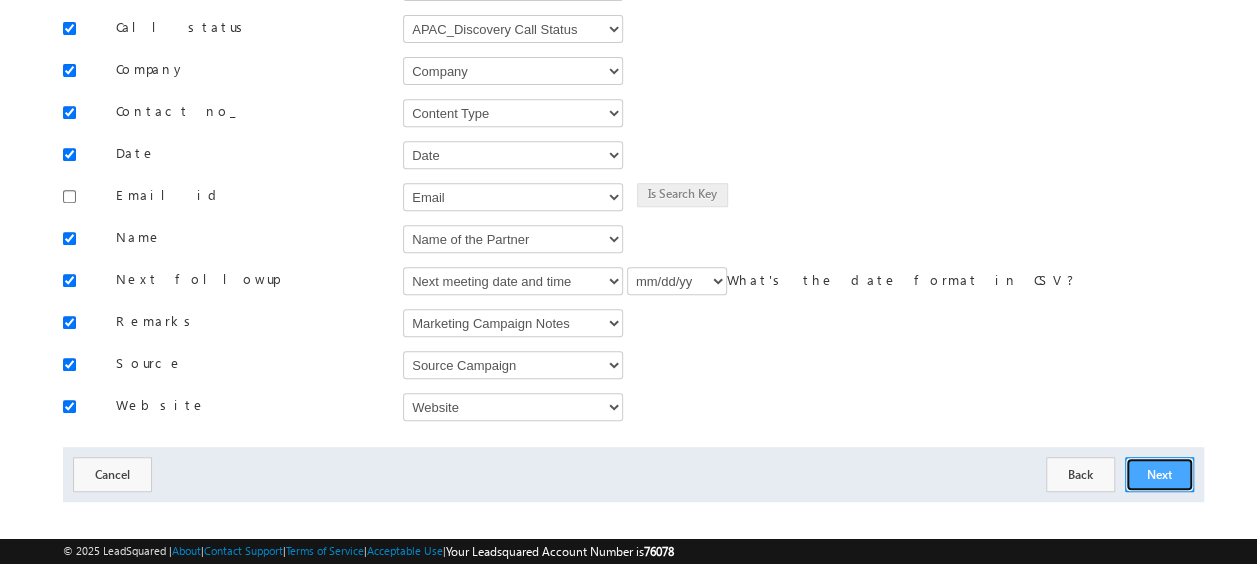 click on "Next" at bounding box center [1159, 474] 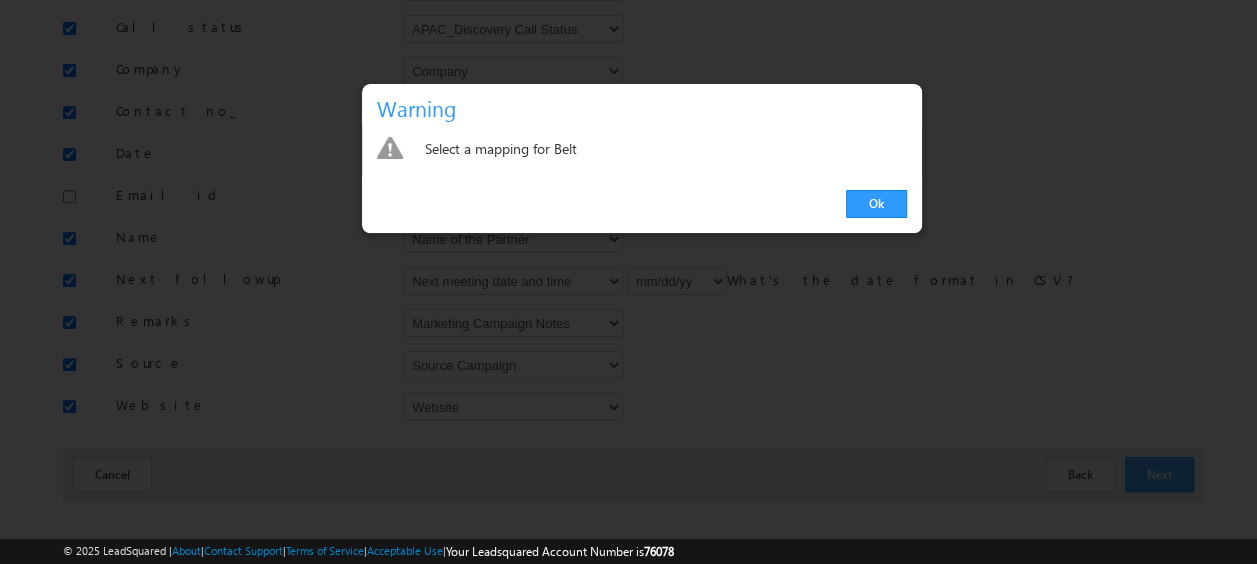 scroll, scrollTop: 75, scrollLeft: 0, axis: vertical 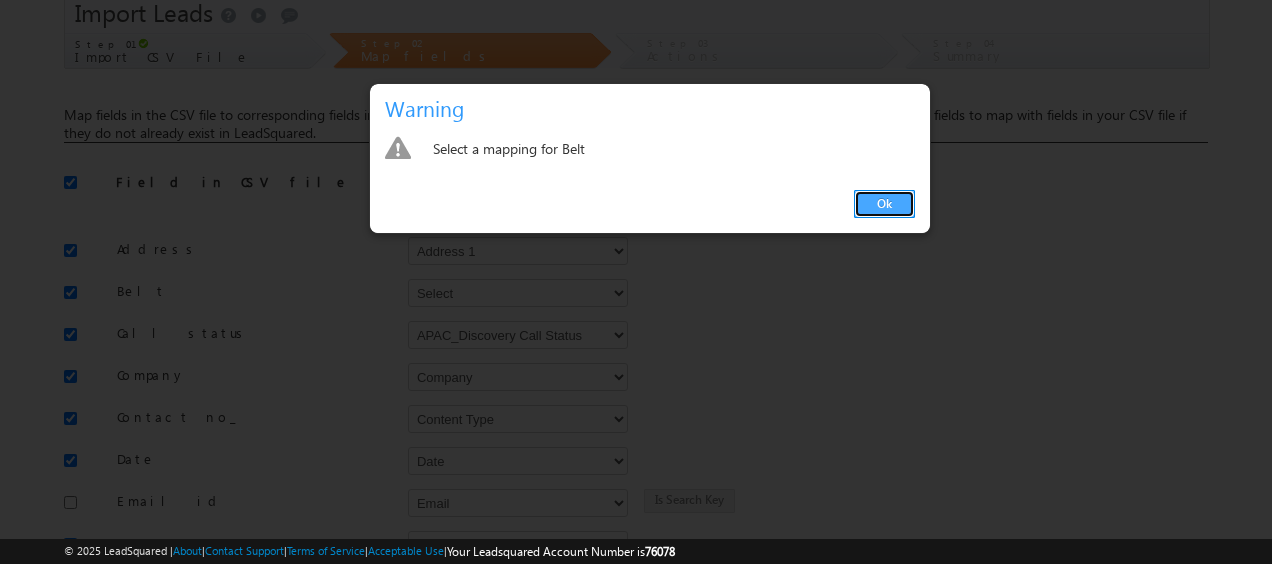 click on "Ok" at bounding box center [884, 204] 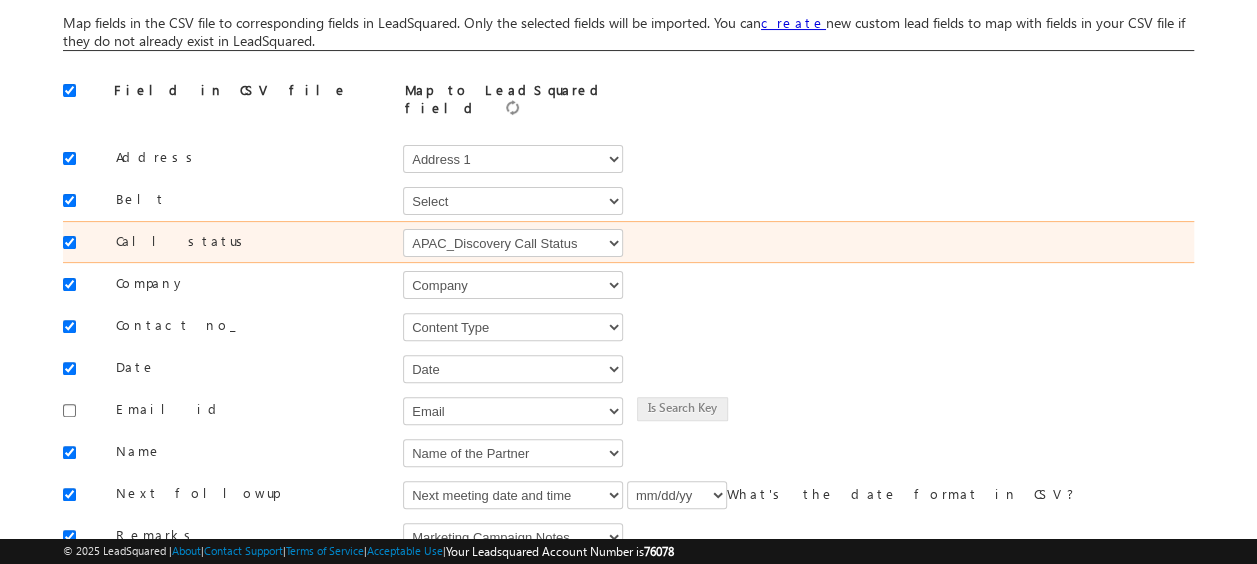 scroll, scrollTop: 168, scrollLeft: 0, axis: vertical 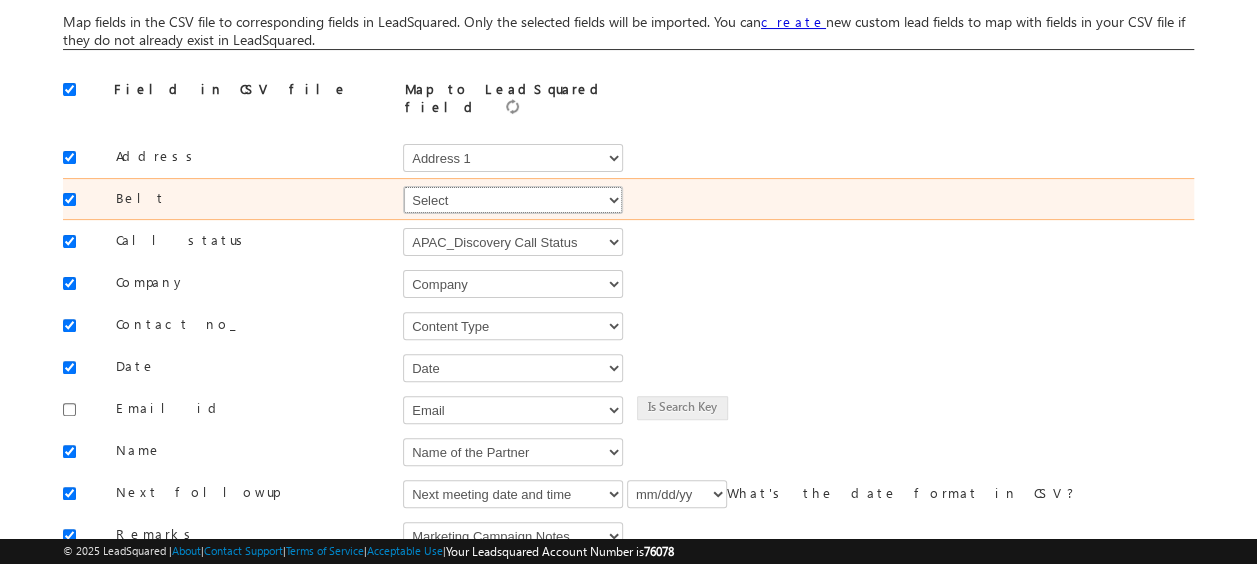 click on "Select Select 24 hours before Webinar 3rd Party Partner Name Account Account Type Account Cleaned Account Manager Account Owner Address 1 Address 2 Alt Email Address Alternate Email Alternative Email Alternative Phone APAC Lead Percentage APAC_Discovery Call Status APAC_Lead Source APAC_Lead Stage App Category  Assigned to Board Number Brief from Past Meetings Business Opportunity Added Business Type Chatbot Lead City Closure Chance Company Company Type Competition  Competitor Connected Call Counter Content Type Country Create a deal Created On Current Account Name Current Account Stage Current Lead Source Current System LandScape Current System LandScape Details Current System Name Current Systems Used Custom Field 6 Customer Document - User Date Date and Time Decision Maker 1 Name and Designation Decision Maker 2 Name and Designation Demo recording link 1 Demo recording link 2 Demo recording link 3 Demo Request Date Department Device Did a partner refer this opportunity Did Demo Happen  Disposition DR Congo" at bounding box center [513, 200] 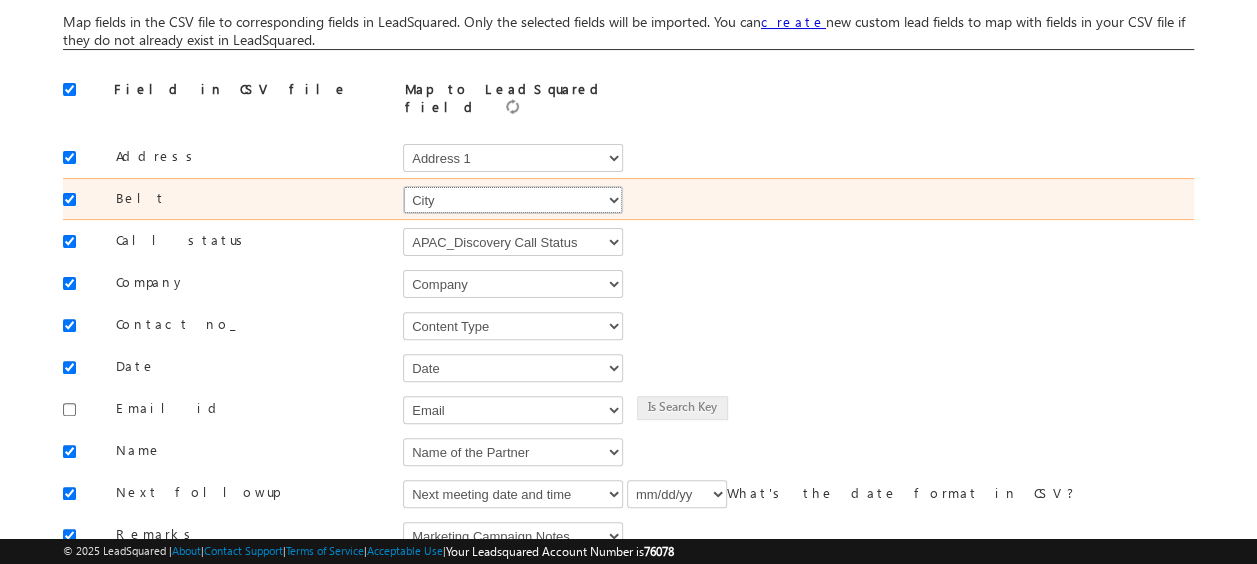click on "Select Select 24 hours before Webinar 3rd Party Partner Name Account Account Type Account Cleaned Account Manager Account Owner Address 1 Address 2 Alt Email Address Alternate Email Alternative Email Alternative Phone APAC Lead Percentage APAC_Discovery Call Status APAC_Lead Source APAC_Lead Stage App Category  Assigned to Board Number Brief from Past Meetings Business Opportunity Added Business Type Chatbot Lead City Closure Chance Company Company Type Competition  Competitor Connected Call Counter Content Type Country Create a deal Created On Current Account Name Current Account Stage Current Lead Source Current System LandScape Current System LandScape Details Current System Name Current Systems Used Custom Field 6 Customer Document - User Date Date and Time Decision Maker 1 Name and Designation Decision Maker 2 Name and Designation Demo recording link 1 Demo recording link 2 Demo recording link 3 Demo Request Date Department Device Did a partner refer this opportunity Did Demo Happen  Disposition DR Congo" at bounding box center (513, 200) 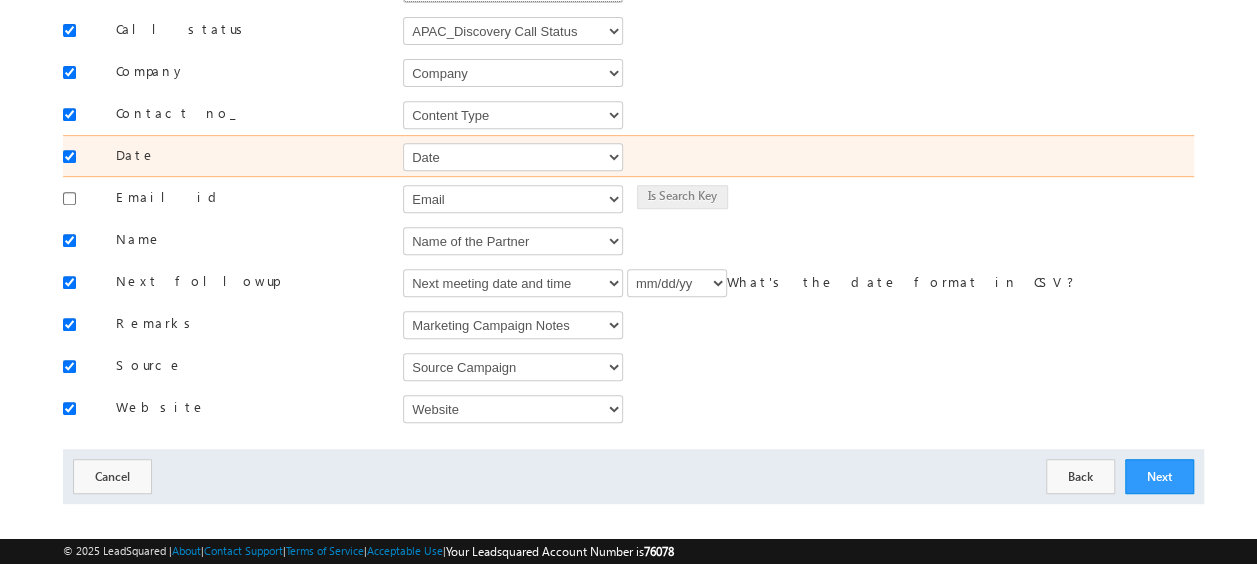 scroll, scrollTop: 381, scrollLeft: 0, axis: vertical 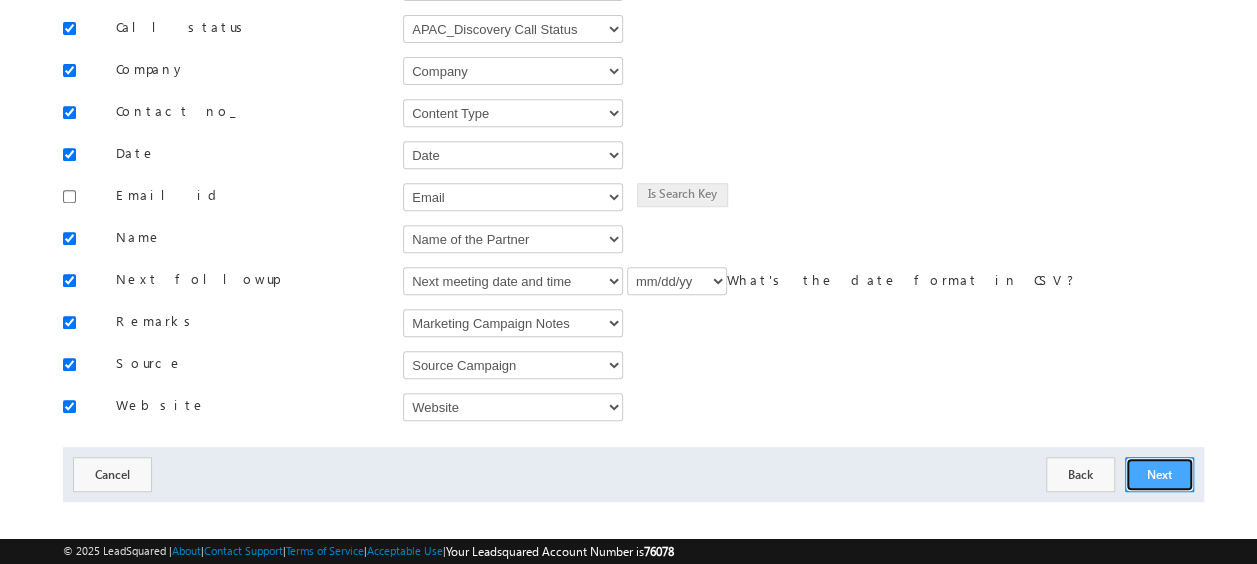 click on "Next" at bounding box center (1159, 474) 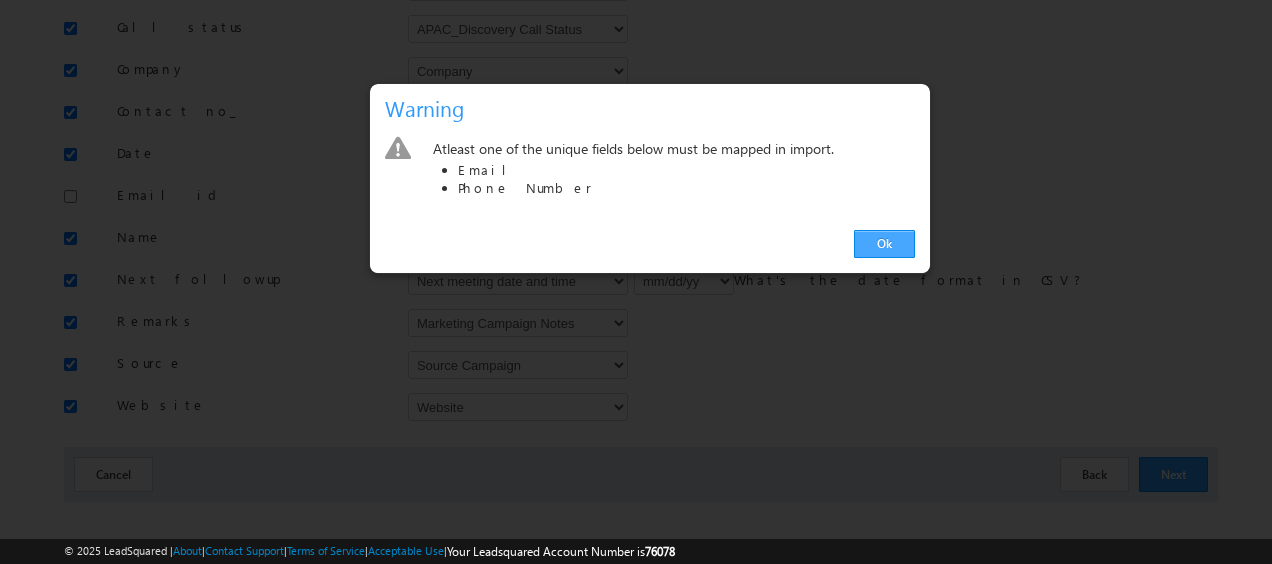 click on "Ok" at bounding box center (884, 244) 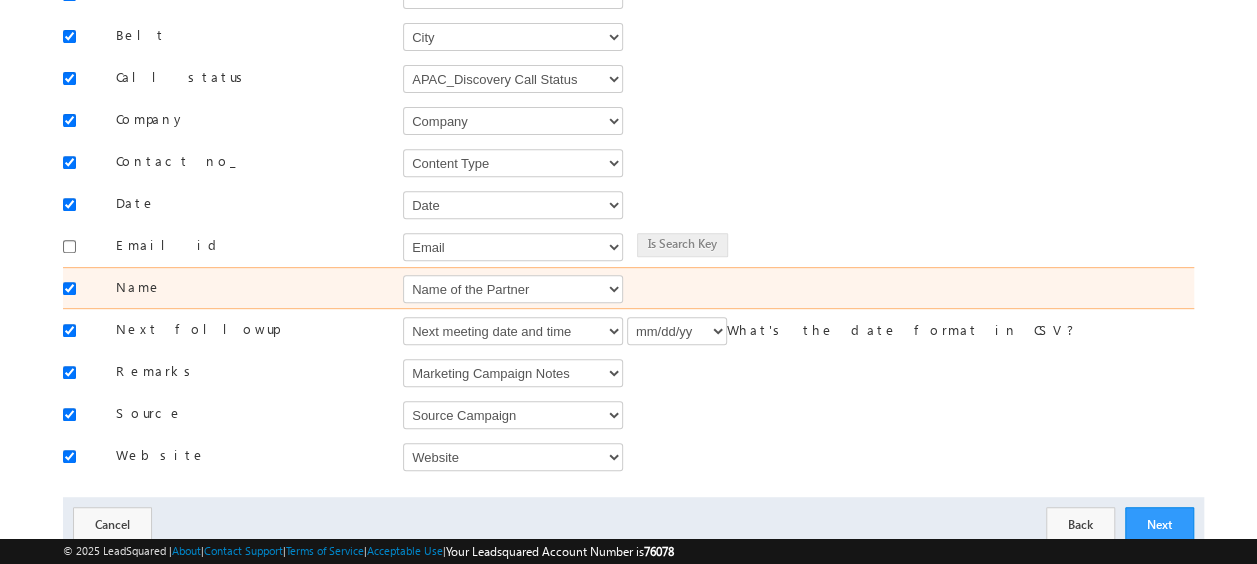 scroll, scrollTop: 344, scrollLeft: 0, axis: vertical 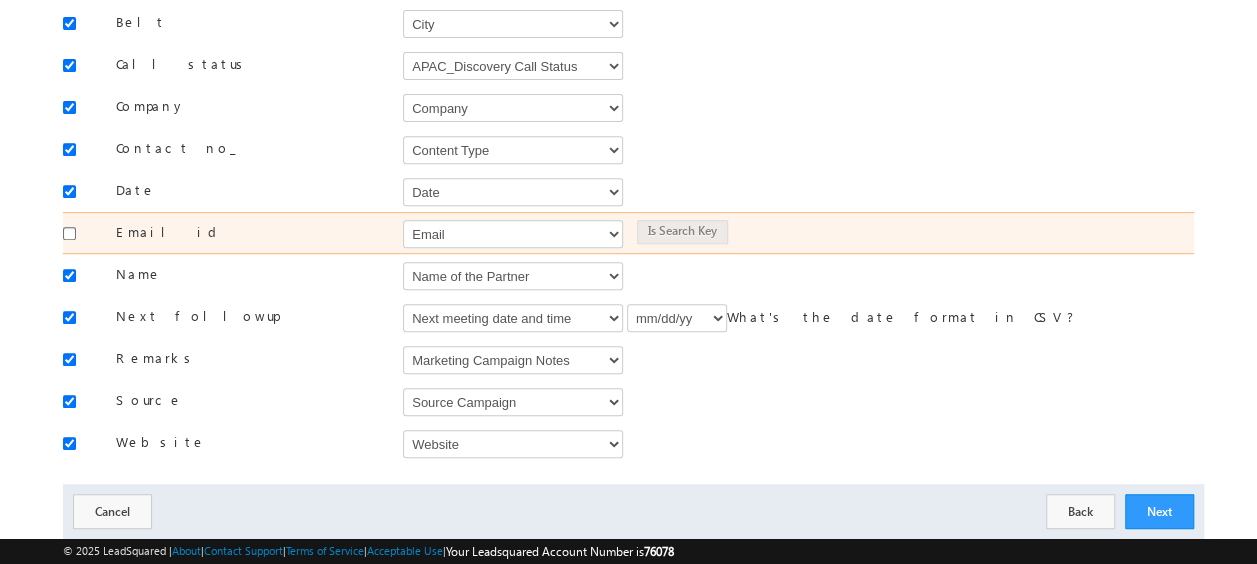 click at bounding box center (74, 232) 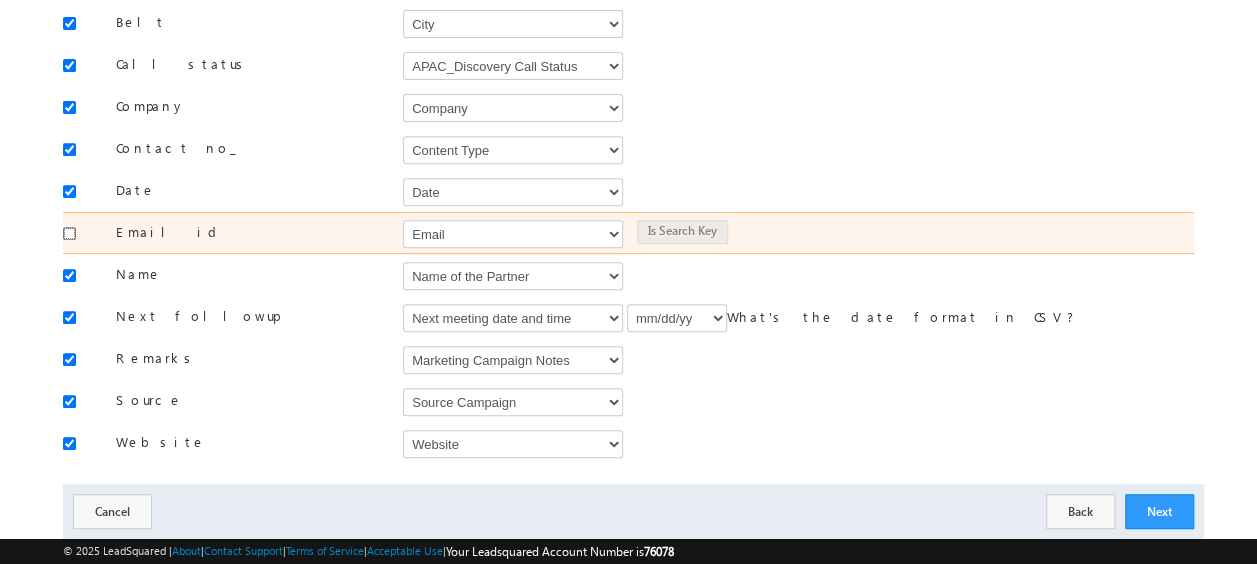 click at bounding box center [69, 233] 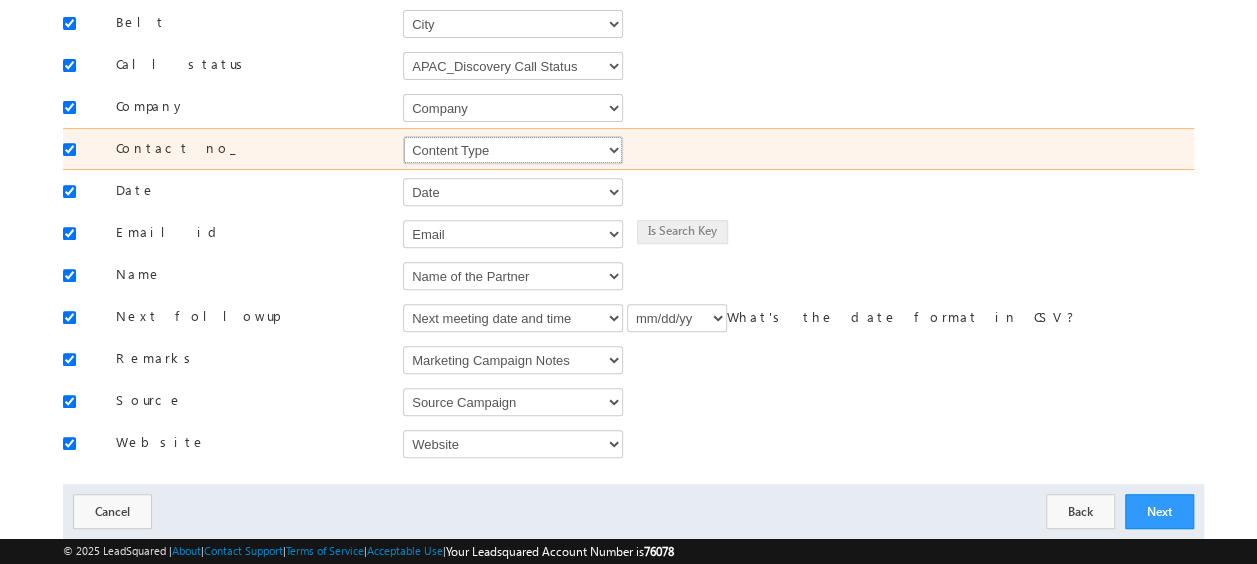 click on "Select Select 24 hours before Webinar 3rd Party Partner Name Account Account Type Account Cleaned Account Manager Account Owner Address 1 Address 2 Alt Email Address Alternate Email Alternative Email Alternative Phone APAC Lead Percentage APAC_Discovery Call Status APAC_Lead Source APAC_Lead Stage App Category  Assigned to Board Number Brief from Past Meetings Business Opportunity Added Business Type Chatbot Lead City Closure Chance Company Company Type Competition  Competitor Connected Call Counter Content Type Country Create a deal Created On Current Account Name Current Account Stage Current Lead Source Current System LandScape Current System LandScape Details Current System Name Current Systems Used Custom Field 6 Customer Document - User Date Date and Time Decision Maker 1 Name and Designation Decision Maker 2 Name and Designation Demo recording link 1 Demo recording link 2 Demo recording link 3 Demo Request Date Department Device Did a partner refer this opportunity Did Demo Happen  Disposition DR Congo" at bounding box center (513, 150) 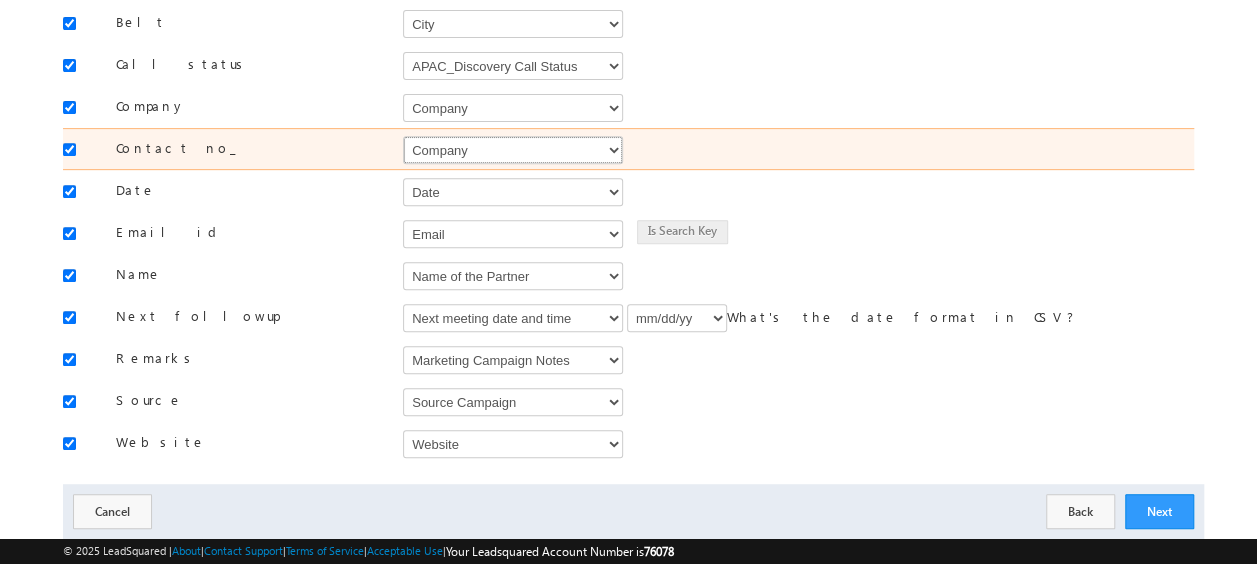 click on "Select Select 24 hours before Webinar 3rd Party Partner Name Account Account Type Account Cleaned Account Manager Account Owner Address 1 Address 2 Alt Email Address Alternate Email Alternative Email Alternative Phone APAC Lead Percentage APAC_Discovery Call Status APAC_Lead Source APAC_Lead Stage App Category  Assigned to Board Number Brief from Past Meetings Business Opportunity Added Business Type Chatbot Lead City Closure Chance Company Company Type Competition  Competitor Connected Call Counter Content Type Country Create a deal Created On Current Account Name Current Account Stage Current Lead Source Current System LandScape Current System LandScape Details Current System Name Current Systems Used Custom Field 6 Customer Document - User Date Date and Time Decision Maker 1 Name and Designation Decision Maker 2 Name and Designation Demo recording link 1 Demo recording link 2 Demo recording link 3 Demo Request Date Department Device Did a partner refer this opportunity Did Demo Happen  Disposition DR Congo" at bounding box center (513, 150) 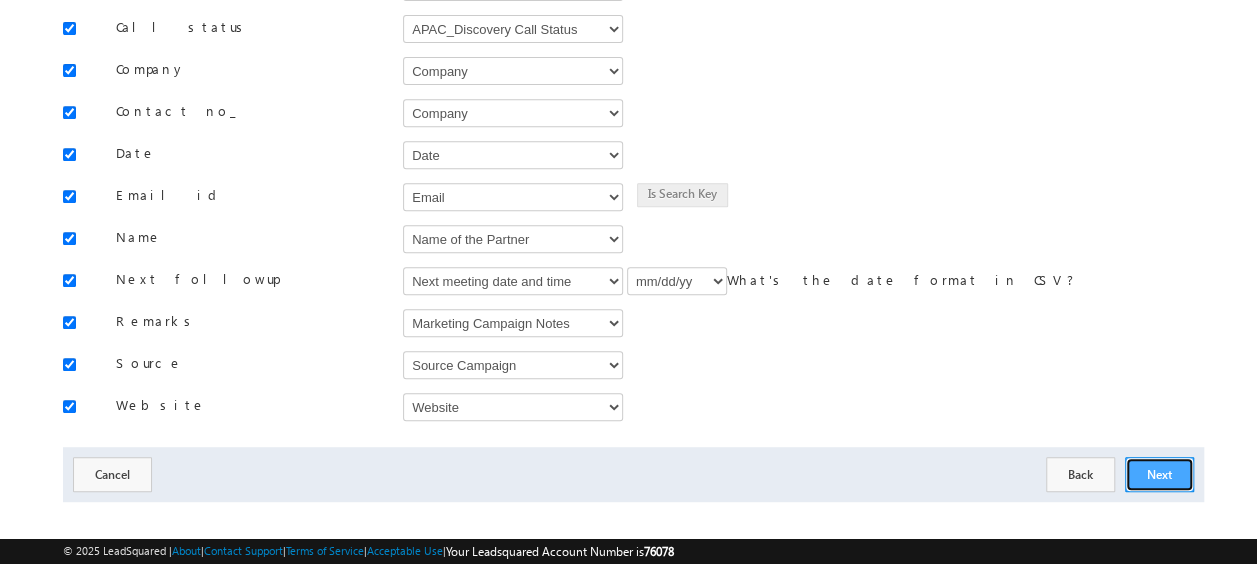 click on "Next" at bounding box center [1159, 474] 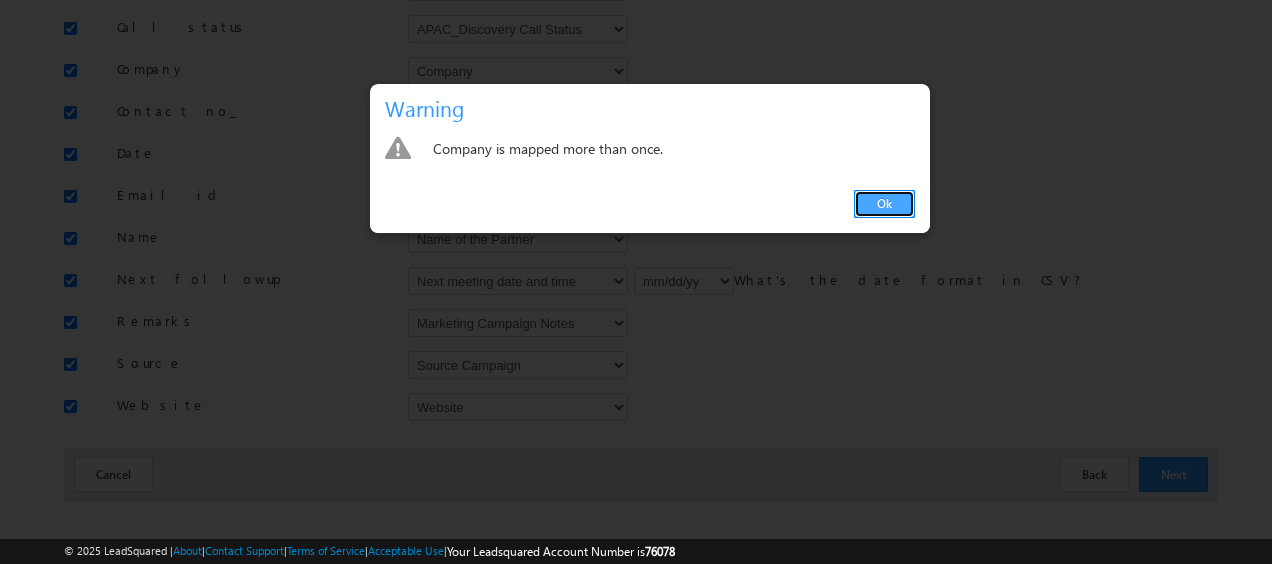 click on "Ok" at bounding box center (884, 204) 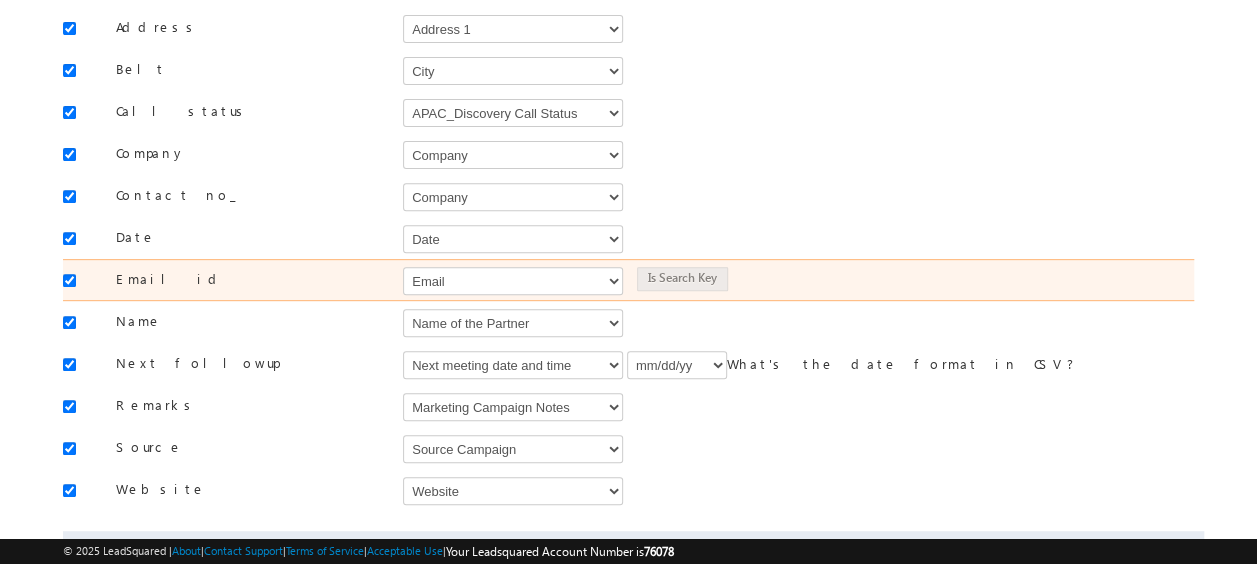 scroll, scrollTop: 296, scrollLeft: 0, axis: vertical 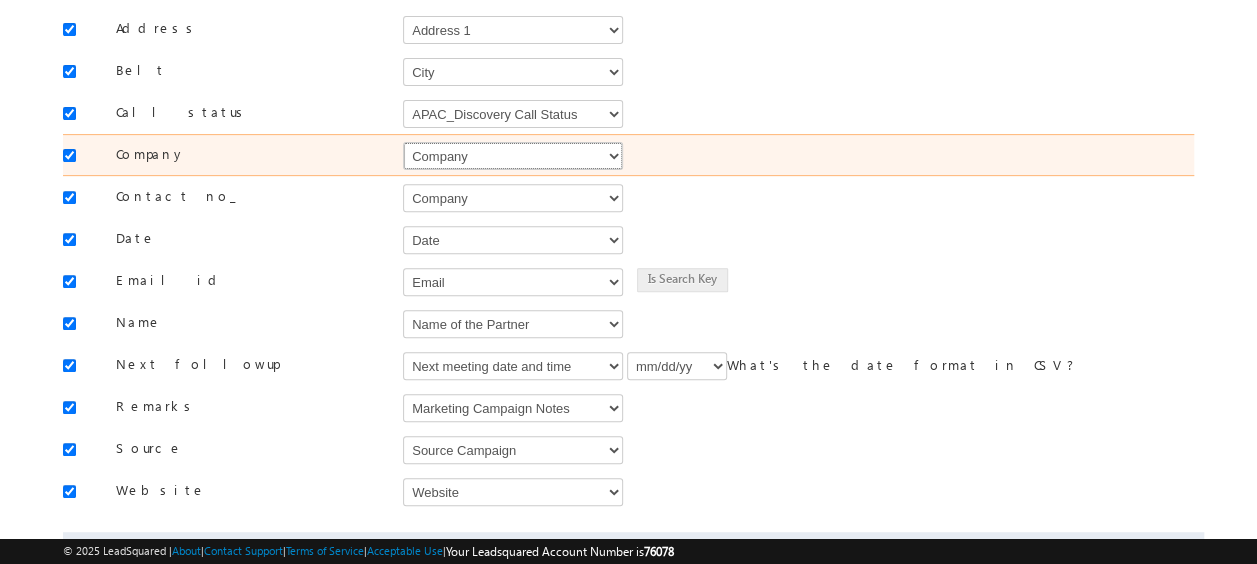 click on "Select Select 24 hours before Webinar 3rd Party Partner Name Account Account Type Account Cleaned Account Manager Account Owner Address 1 Address 2 Alt Email Address Alternate Email Alternative Email Alternative Phone APAC Lead Percentage APAC_Discovery Call Status APAC_Lead Source APAC_Lead Stage App Category  Assigned to Board Number Brief from Past Meetings Business Opportunity Added Business Type Chatbot Lead City Closure Chance Company Company Type Competition  Competitor Connected Call Counter Content Type Country Create a deal Created On Current Account Name Current Account Stage Current Lead Source Current System LandScape Current System LandScape Details Current System Name Current Systems Used Custom Field 6 Customer Document - User Date Date and Time Decision Maker 1 Name and Designation Decision Maker 2 Name and Designation Demo recording link 1 Demo recording link 2 Demo recording link 3 Demo Request Date Department Device Did a partner refer this opportunity Did Demo Happen  Disposition DR Congo" at bounding box center [513, 156] 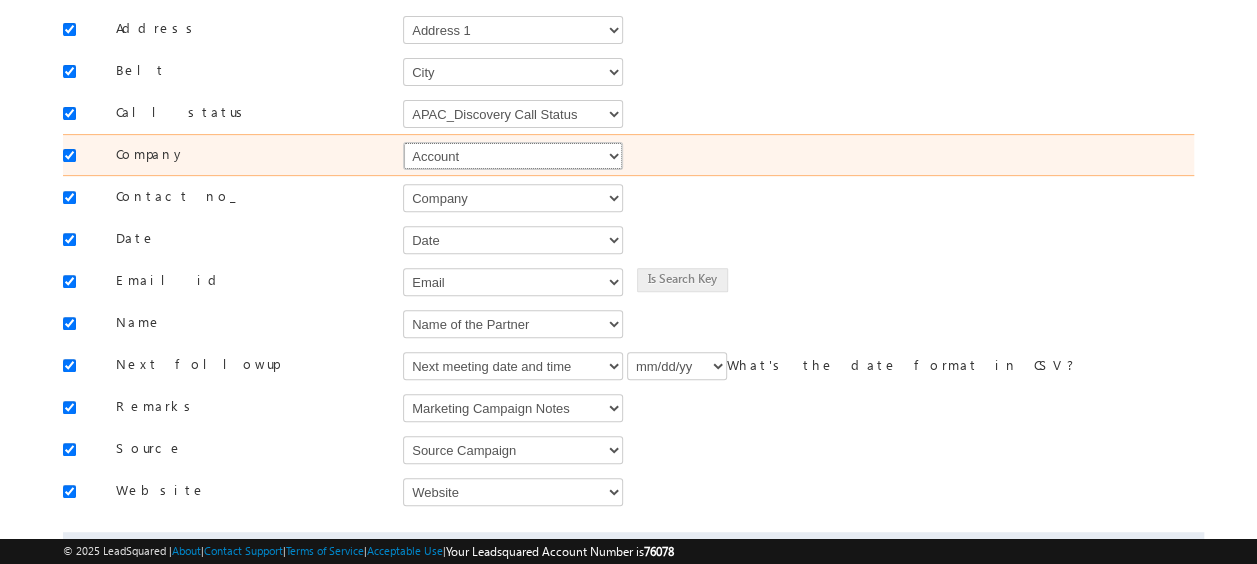click on "Select Select 24 hours before Webinar 3rd Party Partner Name Account Account Type Account Cleaned Account Manager Account Owner Address 1 Address 2 Alt Email Address Alternate Email Alternative Email Alternative Phone APAC Lead Percentage APAC_Discovery Call Status APAC_Lead Source APAC_Lead Stage App Category  Assigned to Board Number Brief from Past Meetings Business Opportunity Added Business Type Chatbot Lead City Closure Chance Company Company Type Competition  Competitor Connected Call Counter Content Type Country Create a deal Created On Current Account Name Current Account Stage Current Lead Source Current System LandScape Current System LandScape Details Current System Name Current Systems Used Custom Field 6 Customer Document - User Date Date and Time Decision Maker 1 Name and Designation Decision Maker 2 Name and Designation Demo recording link 1 Demo recording link 2 Demo recording link 3 Demo Request Date Department Device Did a partner refer this opportunity Did Demo Happen  Disposition DR Congo" at bounding box center [513, 156] 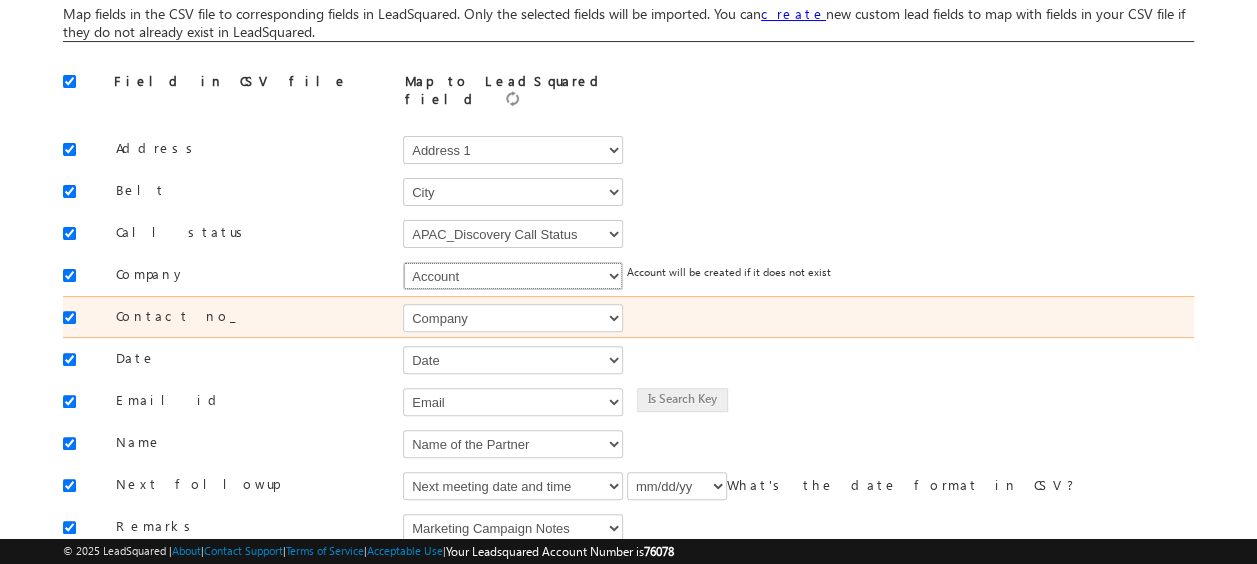 scroll, scrollTop: 381, scrollLeft: 0, axis: vertical 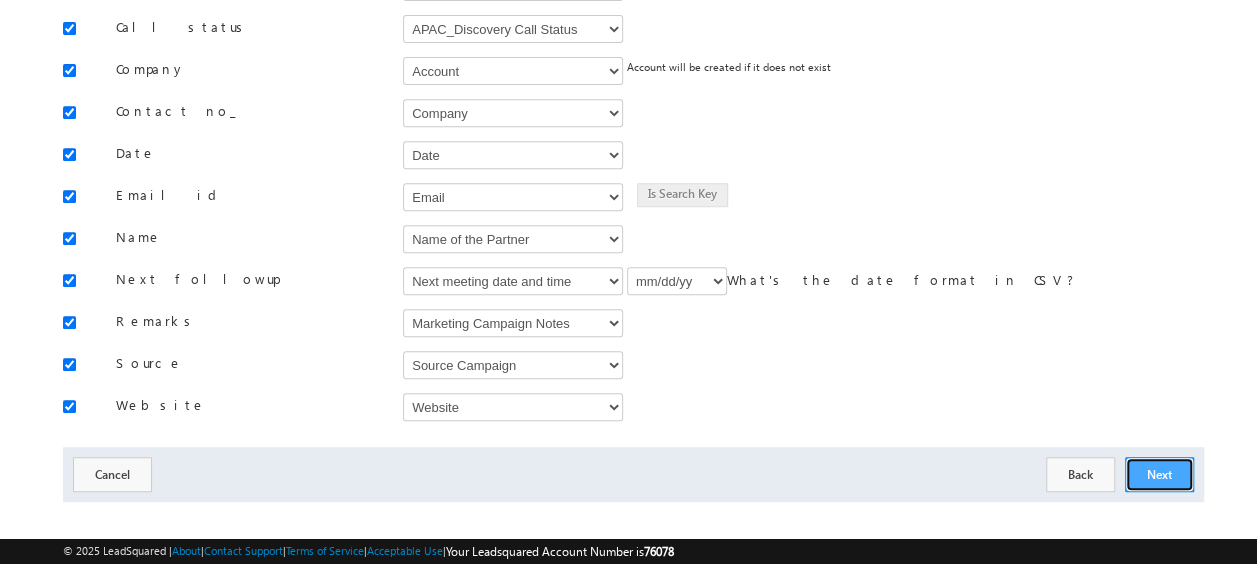 click on "Next" at bounding box center [1159, 474] 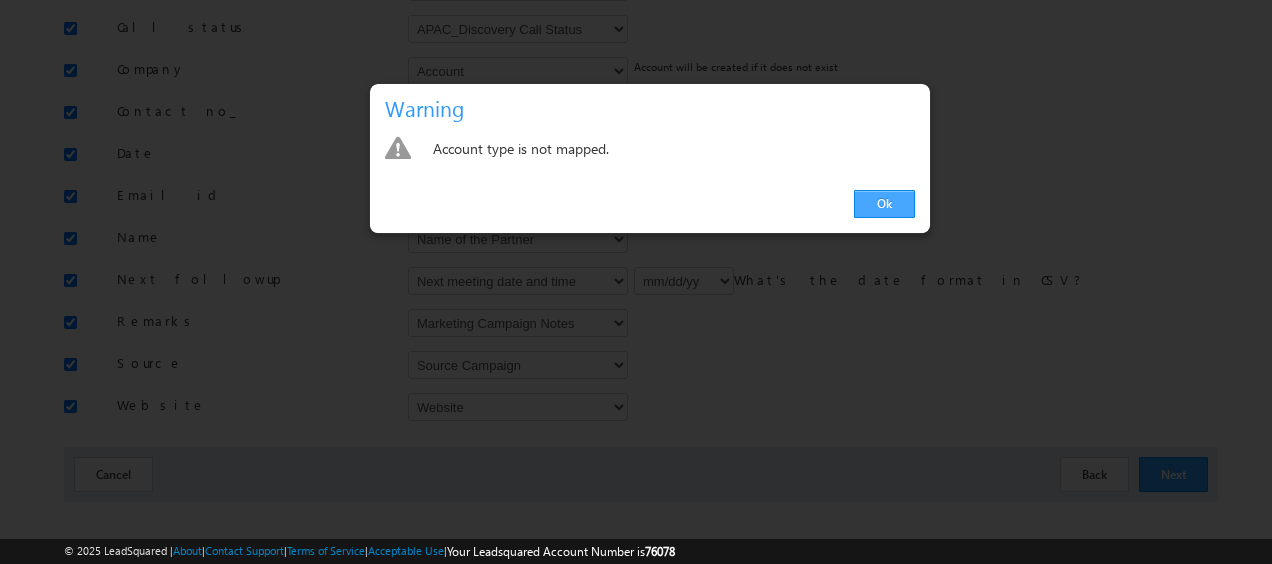 click on "Ok" at bounding box center (884, 204) 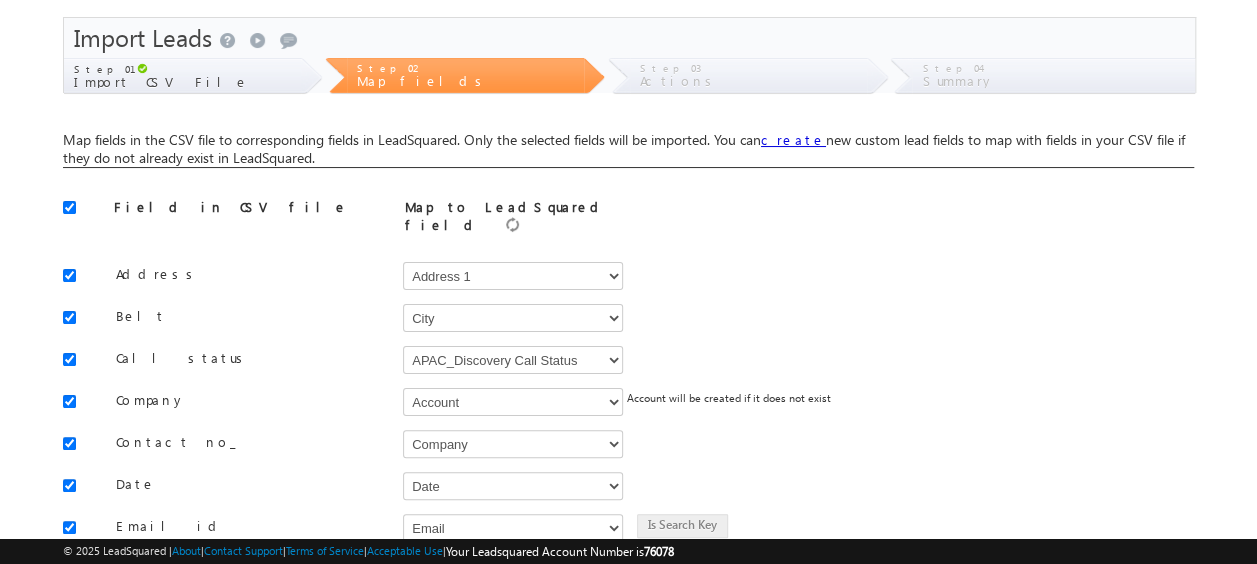scroll, scrollTop: 58, scrollLeft: 0, axis: vertical 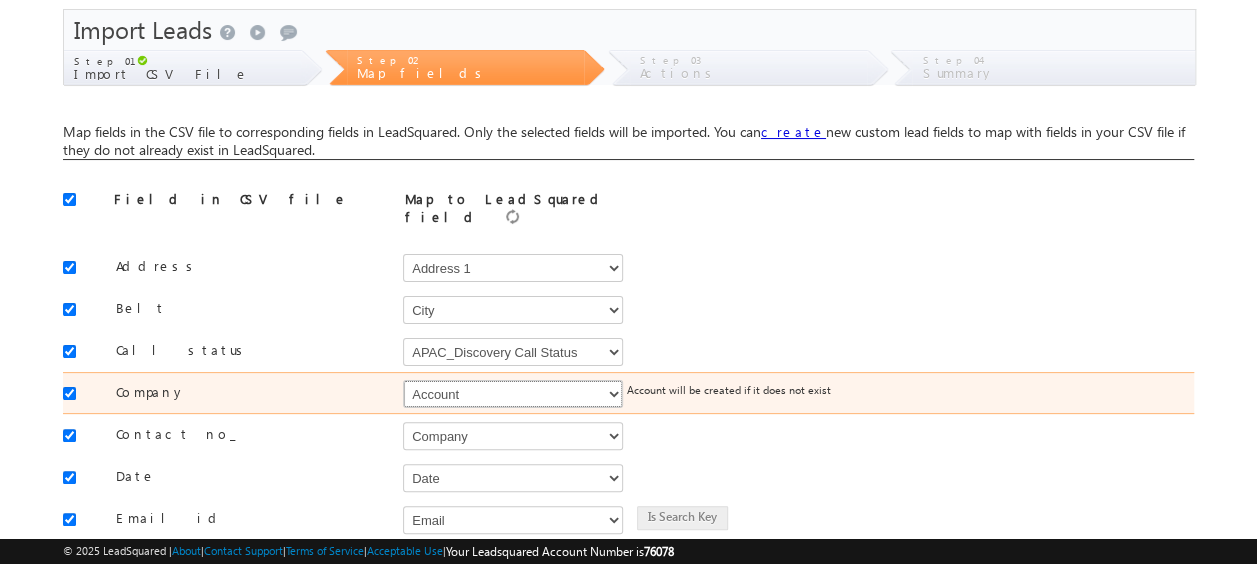 click on "Select Select 24 hours before Webinar 3rd Party Partner Name Account Account Type Account Cleaned Account Manager Account Owner Address 1 Address 2 Alt Email Address Alternate Email Alternative Email Alternative Phone APAC Lead Percentage APAC_Discovery Call Status APAC_Lead Source APAC_Lead Stage App Category  Assigned to Board Number Brief from Past Meetings Business Opportunity Added Business Type Chatbot Lead City Closure Chance Company Company Type Competition  Competitor Connected Call Counter Content Type Country Create a deal Created On Current Account Name Current Account Stage Current Lead Source Current System LandScape Current System LandScape Details Current System Name Current Systems Used Custom Field 6 Customer Document - User Date Date and Time Decision Maker 1 Name and Designation Decision Maker 2 Name and Designation Demo recording link 1 Demo recording link 2 Demo recording link 3 Demo Request Date Department Device Did a partner refer this opportunity Did Demo Happen  Disposition DR Congo" at bounding box center [513, 394] 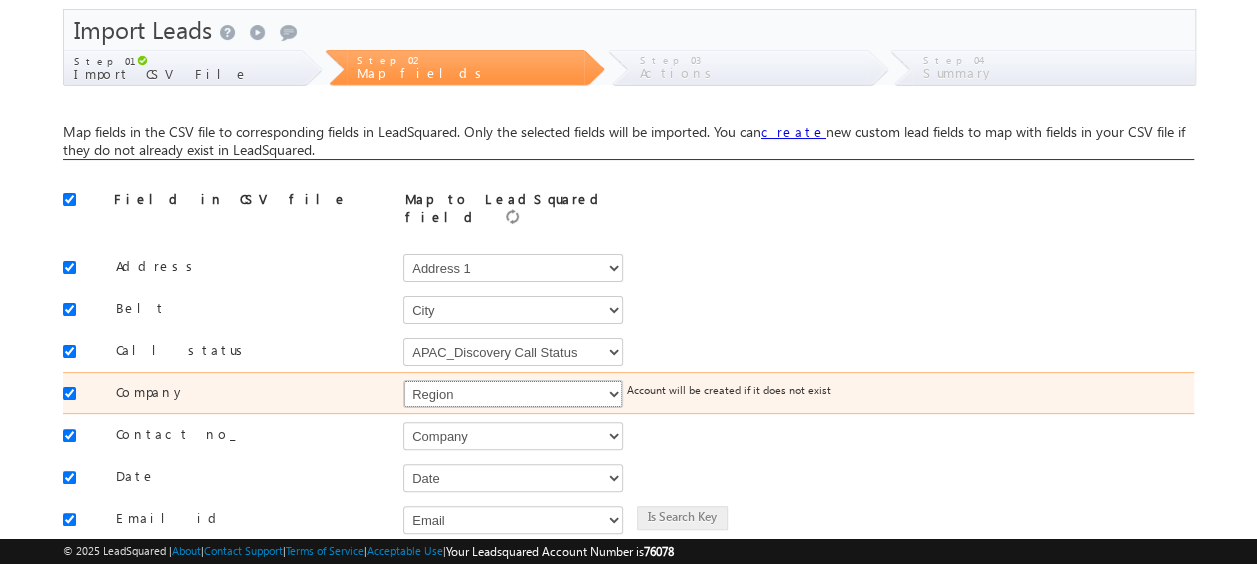 click on "Select Select 24 hours before Webinar 3rd Party Partner Name Account Account Type Account Cleaned Account Manager Account Owner Address 1 Address 2 Alt Email Address Alternate Email Alternative Email Alternative Phone APAC Lead Percentage APAC_Discovery Call Status APAC_Lead Source APAC_Lead Stage App Category  Assigned to Board Number Brief from Past Meetings Business Opportunity Added Business Type Chatbot Lead City Closure Chance Company Company Type Competition  Competitor Connected Call Counter Content Type Country Create a deal Created On Current Account Name Current Account Stage Current Lead Source Current System LandScape Current System LandScape Details Current System Name Current Systems Used Custom Field 6 Customer Document - User Date Date and Time Decision Maker 1 Name and Designation Decision Maker 2 Name and Designation Demo recording link 1 Demo recording link 2 Demo recording link 3 Demo Request Date Department Device Did a partner refer this opportunity Did Demo Happen  Disposition DR Congo" at bounding box center [513, 394] 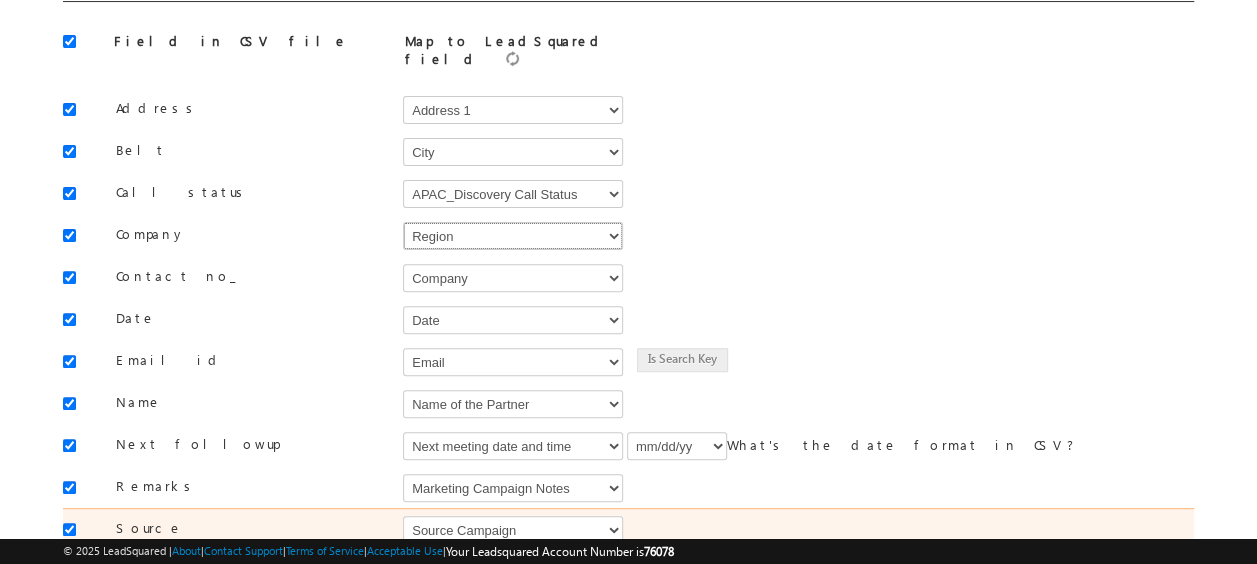 scroll, scrollTop: 215, scrollLeft: 0, axis: vertical 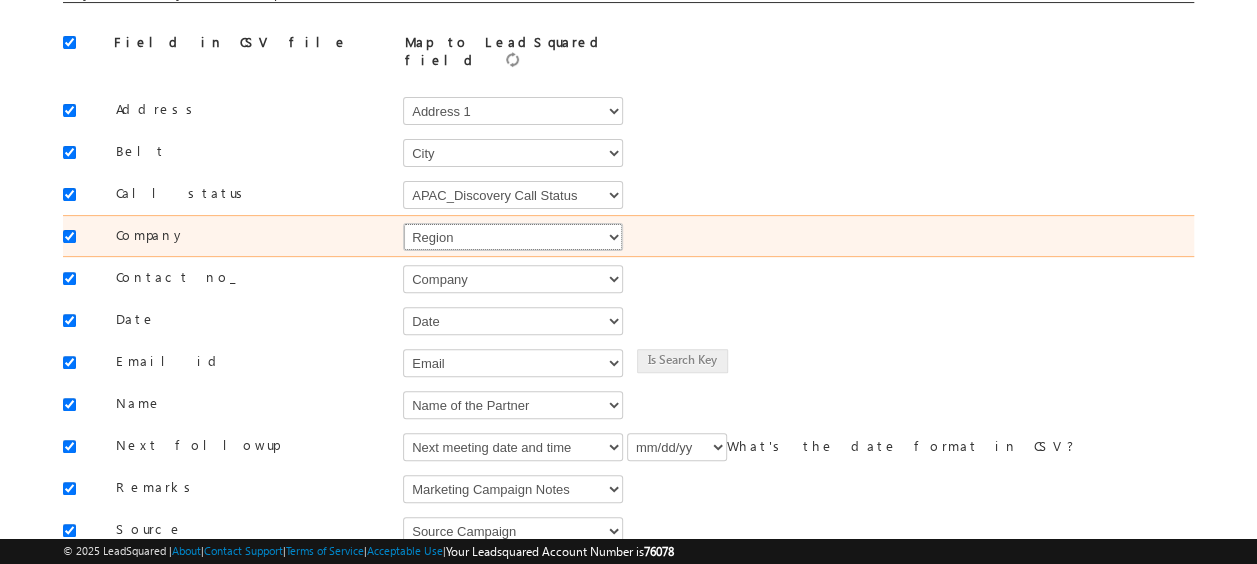 click on "Select Select 24 hours before Webinar 3rd Party Partner Name Account Account Type Account Cleaned Account Manager Account Owner Address 1 Address 2 Alt Email Address Alternate Email Alternative Email Alternative Phone APAC Lead Percentage APAC_Discovery Call Status APAC_Lead Source APAC_Lead Stage App Category  Assigned to Board Number Brief from Past Meetings Business Opportunity Added Business Type Chatbot Lead City Closure Chance Company Company Type Competition  Competitor Connected Call Counter Content Type Country Create a deal Created On Current Account Name Current Account Stage Current Lead Source Current System LandScape Current System LandScape Details Current System Name Current Systems Used Custom Field 6 Customer Document - User Date Date and Time Decision Maker 1 Name and Designation Decision Maker 2 Name and Designation Demo recording link 1 Demo recording link 2 Demo recording link 3 Demo Request Date Department Device Did a partner refer this opportunity Did Demo Happen  Disposition DR Congo" at bounding box center [513, 237] 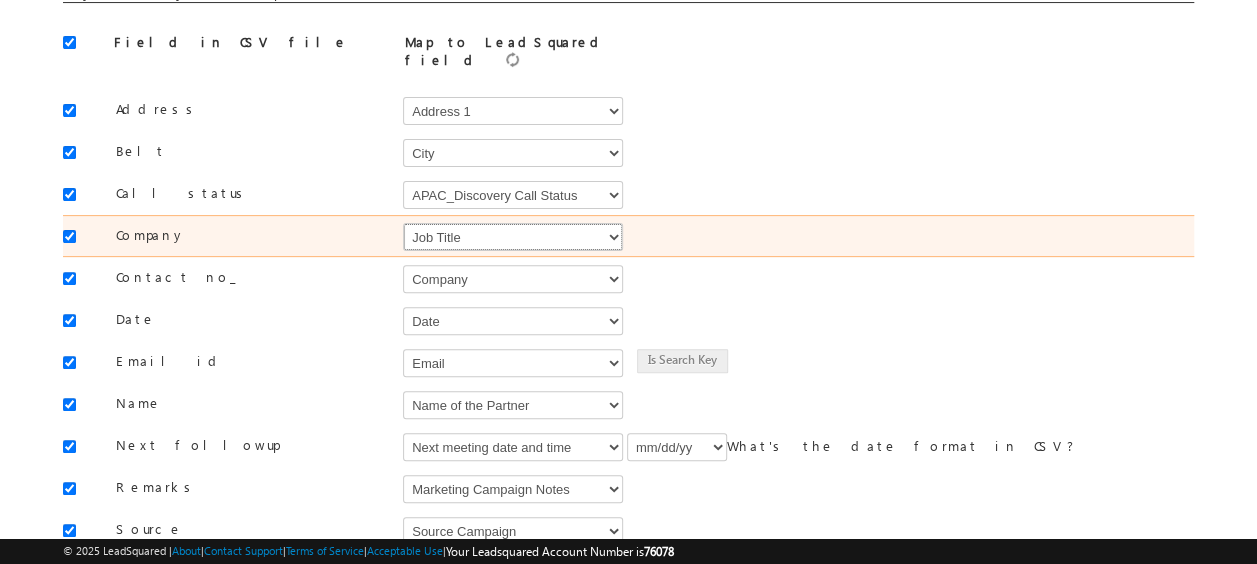 click on "Select Select 24 hours before Webinar 3rd Party Partner Name Account Account Type Account Cleaned Account Manager Account Owner Address 1 Address 2 Alt Email Address Alternate Email Alternative Email Alternative Phone APAC Lead Percentage APAC_Discovery Call Status APAC_Lead Source APAC_Lead Stage App Category  Assigned to Board Number Brief from Past Meetings Business Opportunity Added Business Type Chatbot Lead City Closure Chance Company Company Type Competition  Competitor Connected Call Counter Content Type Country Create a deal Created On Current Account Name Current Account Stage Current Lead Source Current System LandScape Current System LandScape Details Current System Name Current Systems Used Custom Field 6 Customer Document - User Date Date and Time Decision Maker 1 Name and Designation Decision Maker 2 Name and Designation Demo recording link 1 Demo recording link 2 Demo recording link 3 Demo Request Date Department Device Did a partner refer this opportunity Did Demo Happen  Disposition DR Congo" at bounding box center [513, 237] 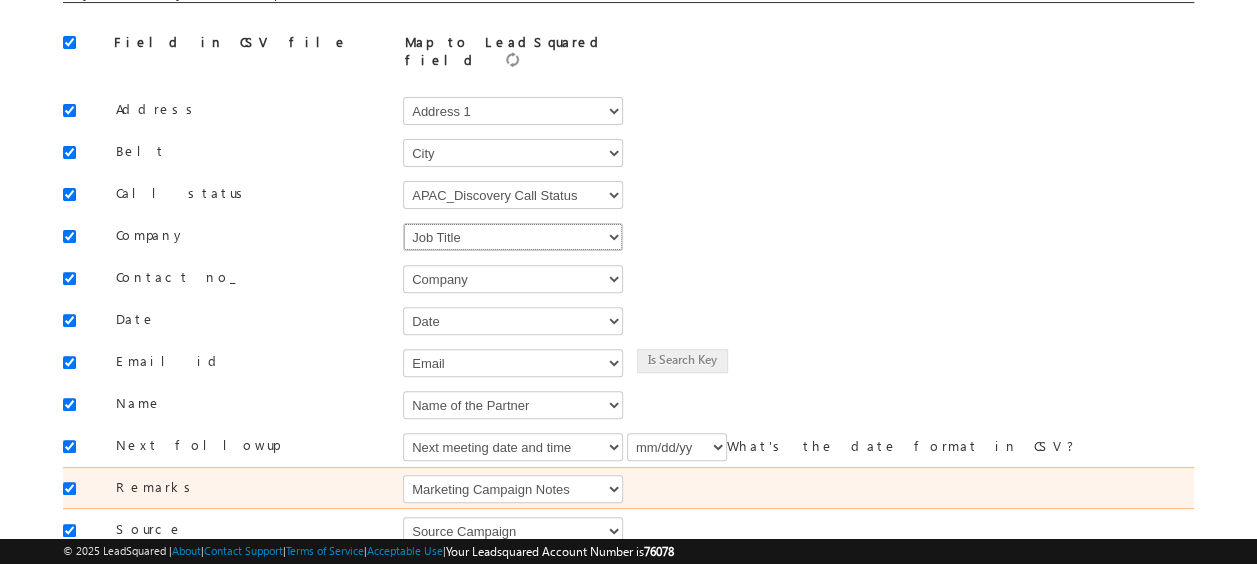 scroll, scrollTop: 381, scrollLeft: 0, axis: vertical 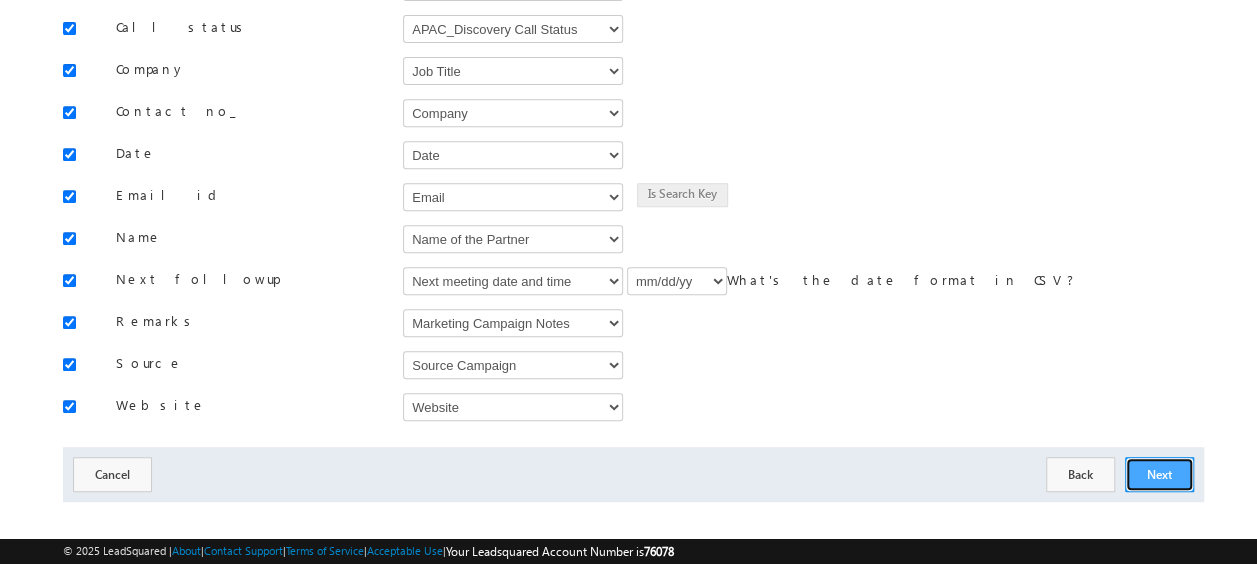 click on "Next" at bounding box center (1159, 474) 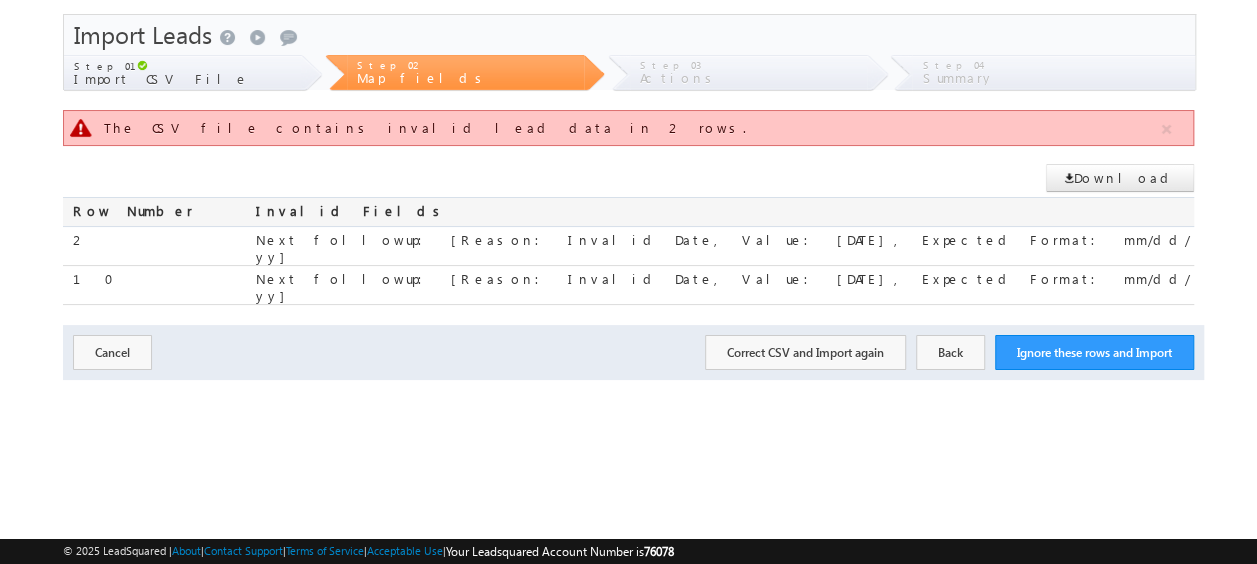 scroll, scrollTop: 53, scrollLeft: 0, axis: vertical 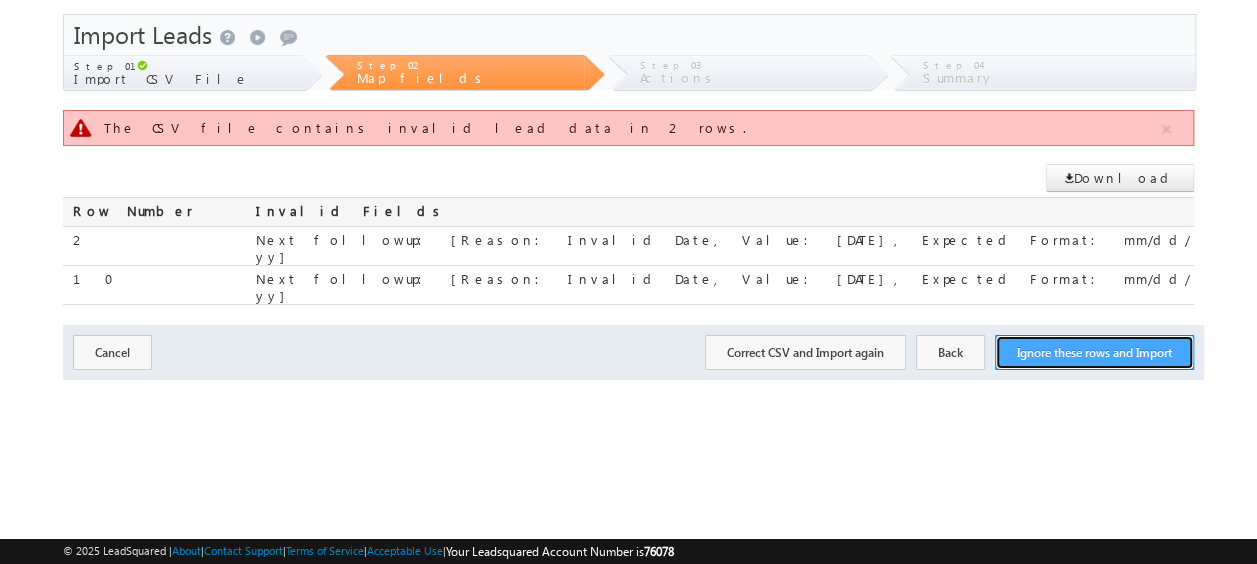 click on "Ignore these rows and Import" at bounding box center [1094, 352] 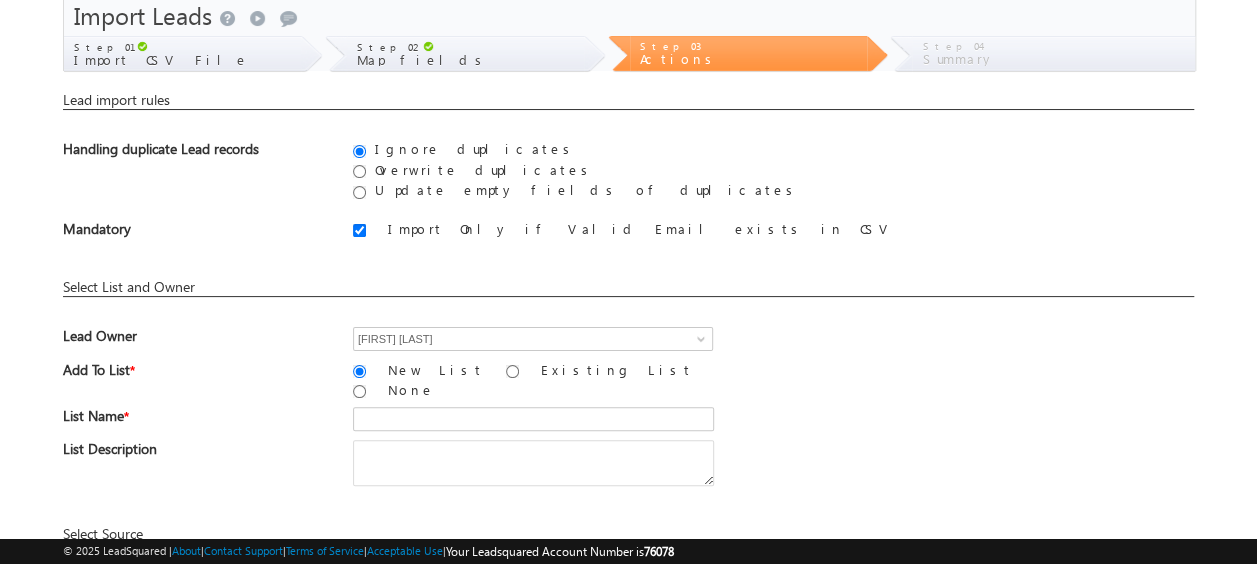 scroll, scrollTop: 294, scrollLeft: 0, axis: vertical 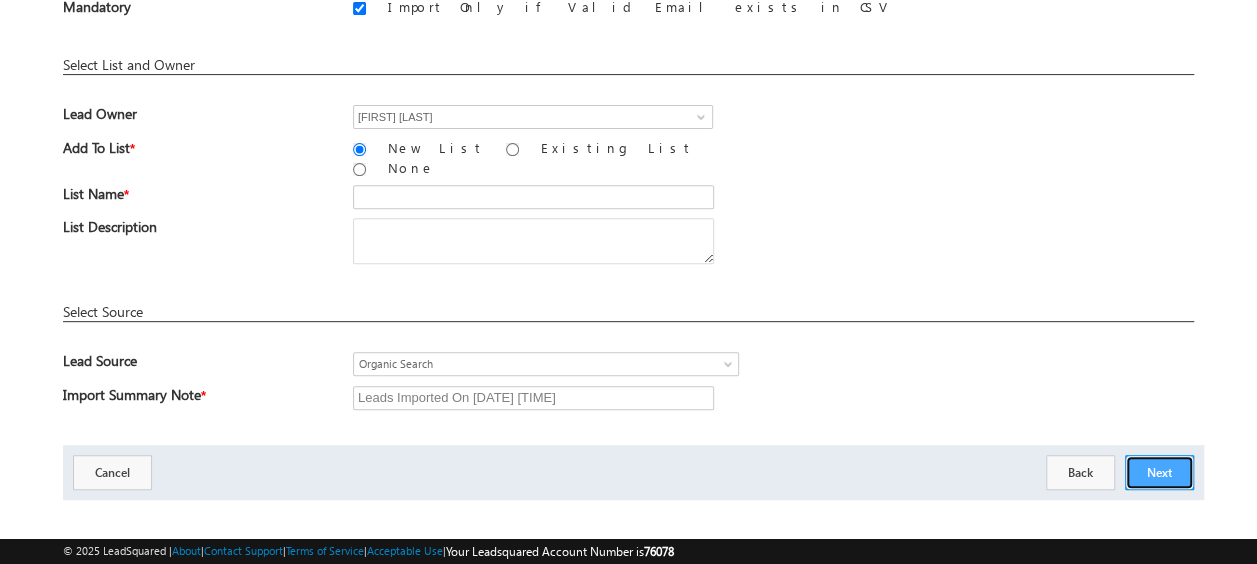 click on "Next" at bounding box center (1159, 472) 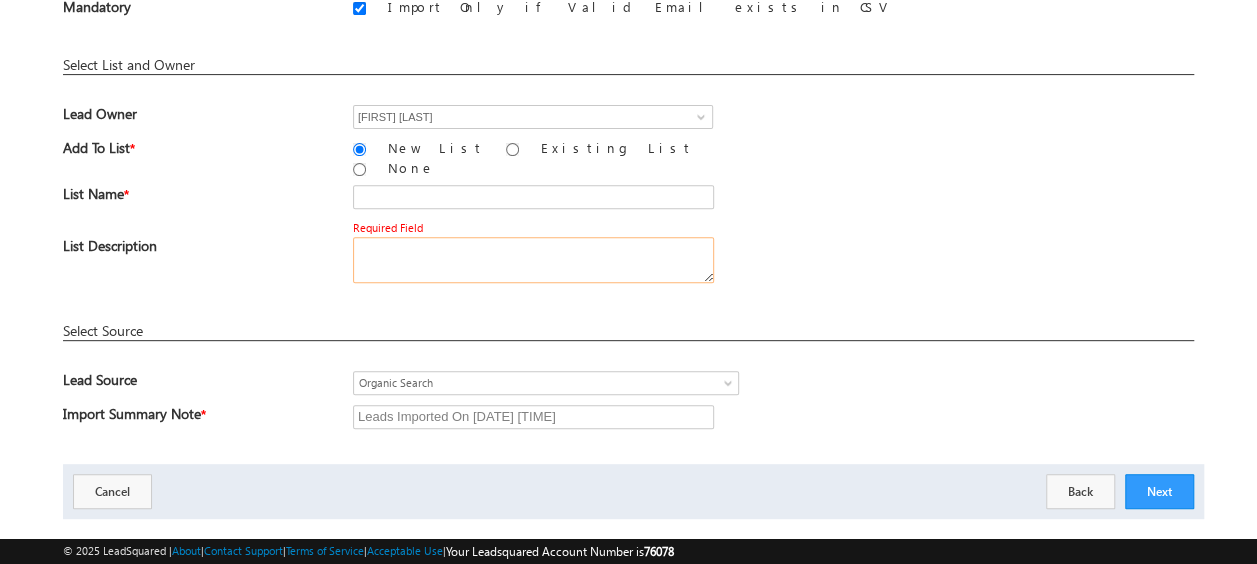click at bounding box center [533, 260] 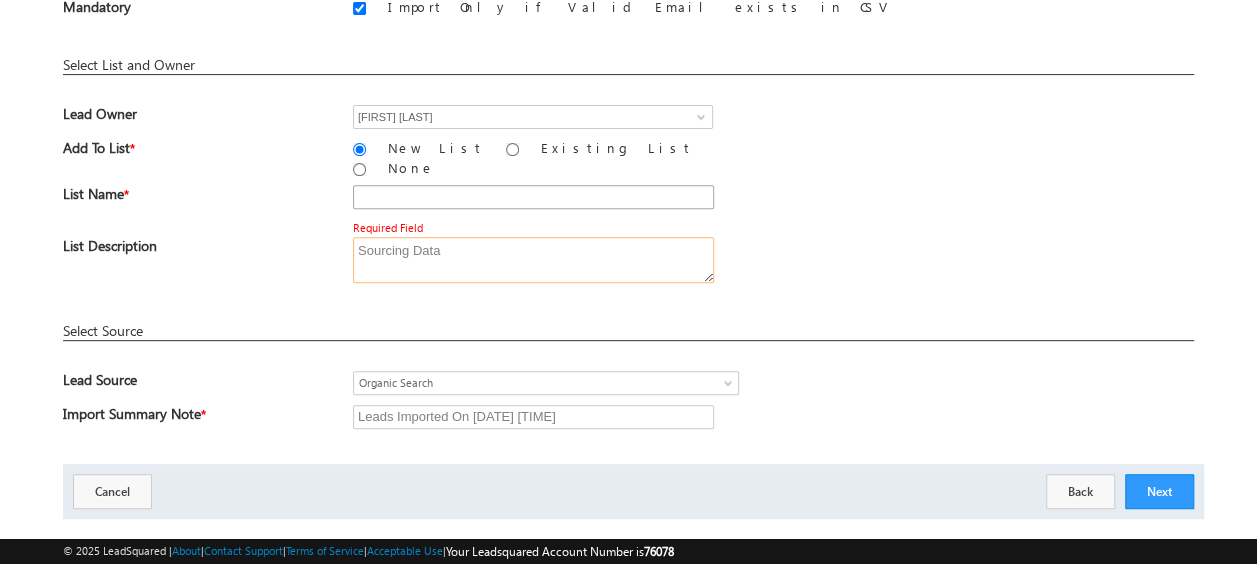 type on "Sourcing Data" 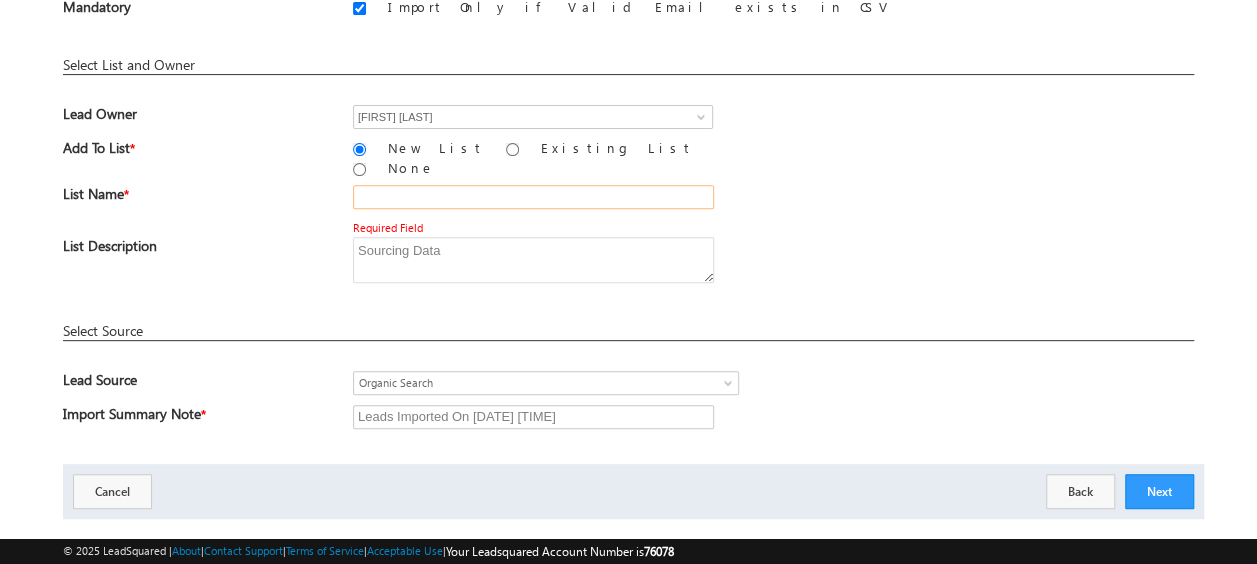 click at bounding box center (533, 197) 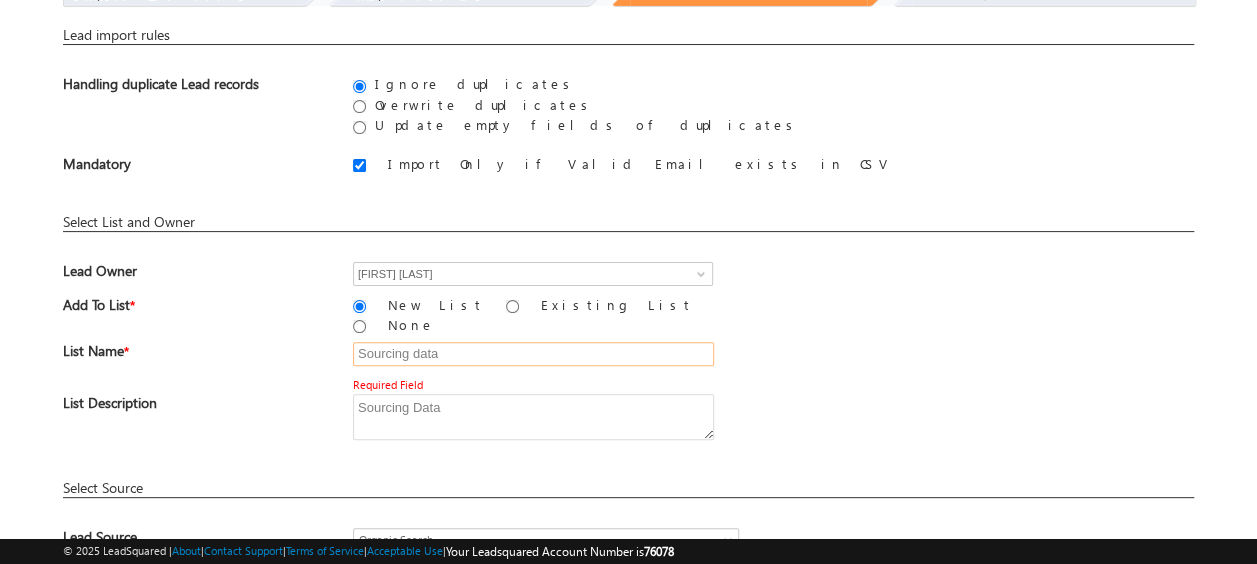 scroll, scrollTop: 313, scrollLeft: 0, axis: vertical 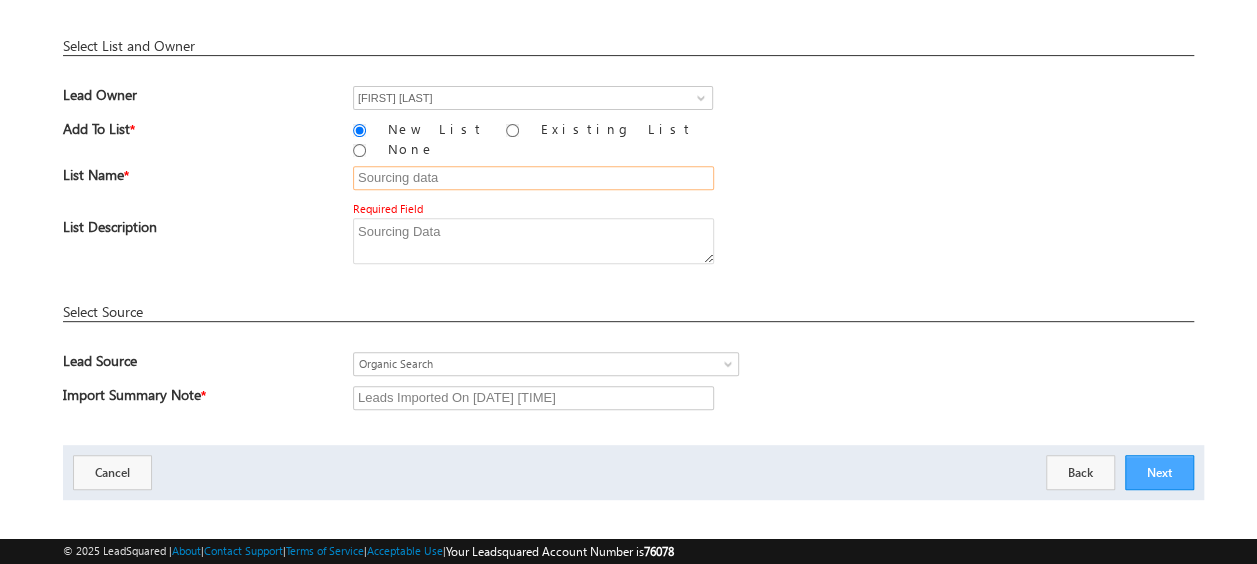 type on "Sourcing data" 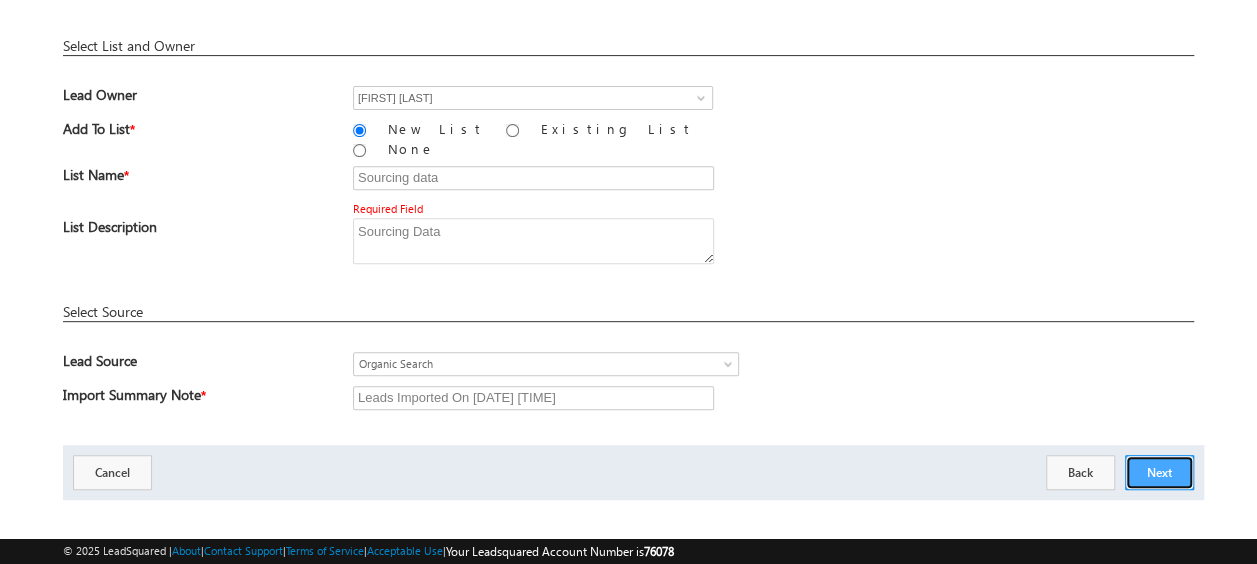 click on "Next" at bounding box center (1159, 472) 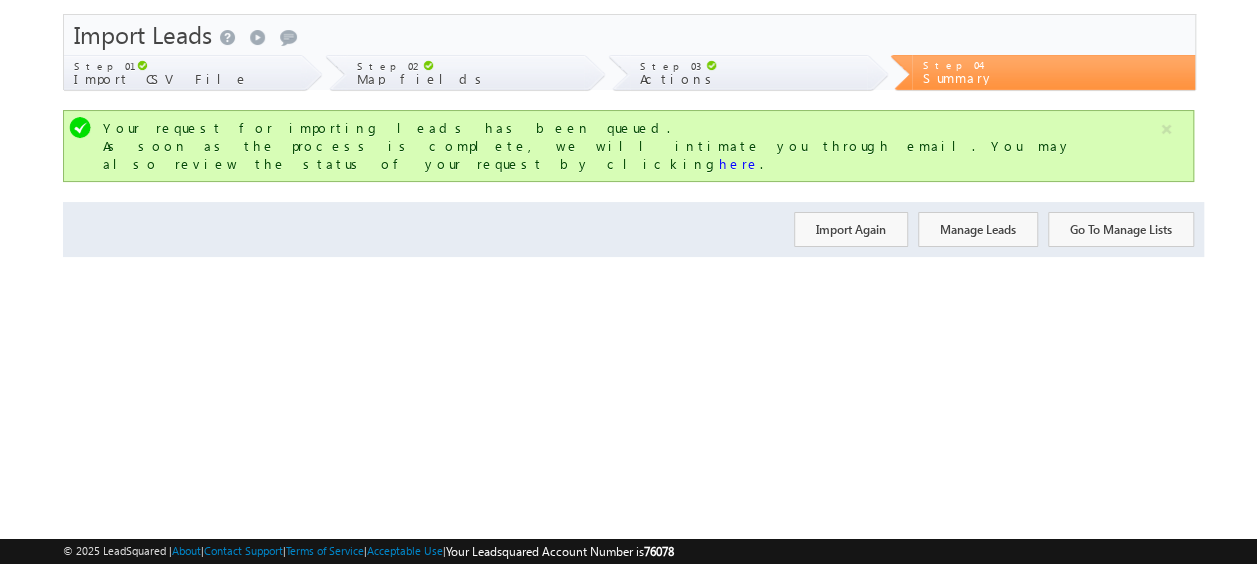 scroll, scrollTop: 53, scrollLeft: 0, axis: vertical 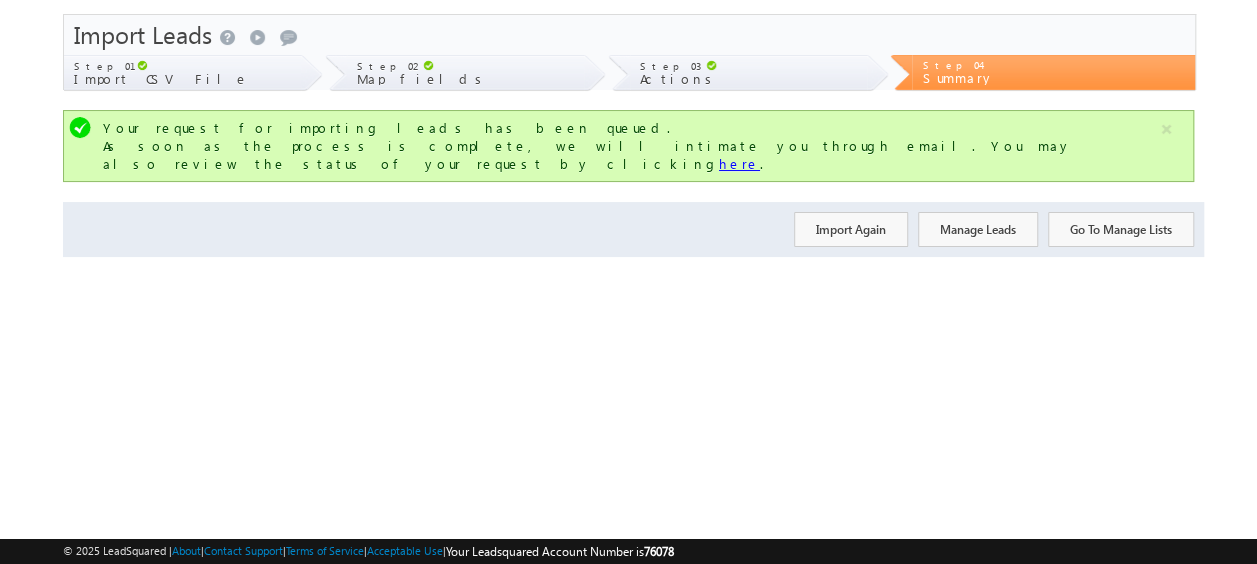 click on "here" at bounding box center [739, 163] 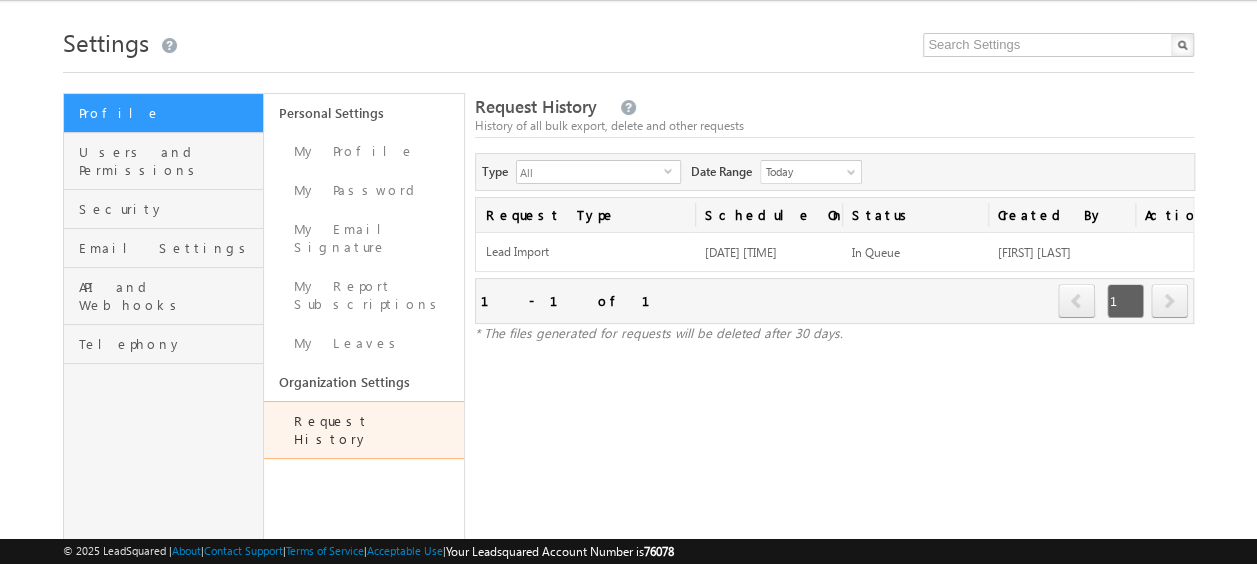 scroll, scrollTop: 0, scrollLeft: 0, axis: both 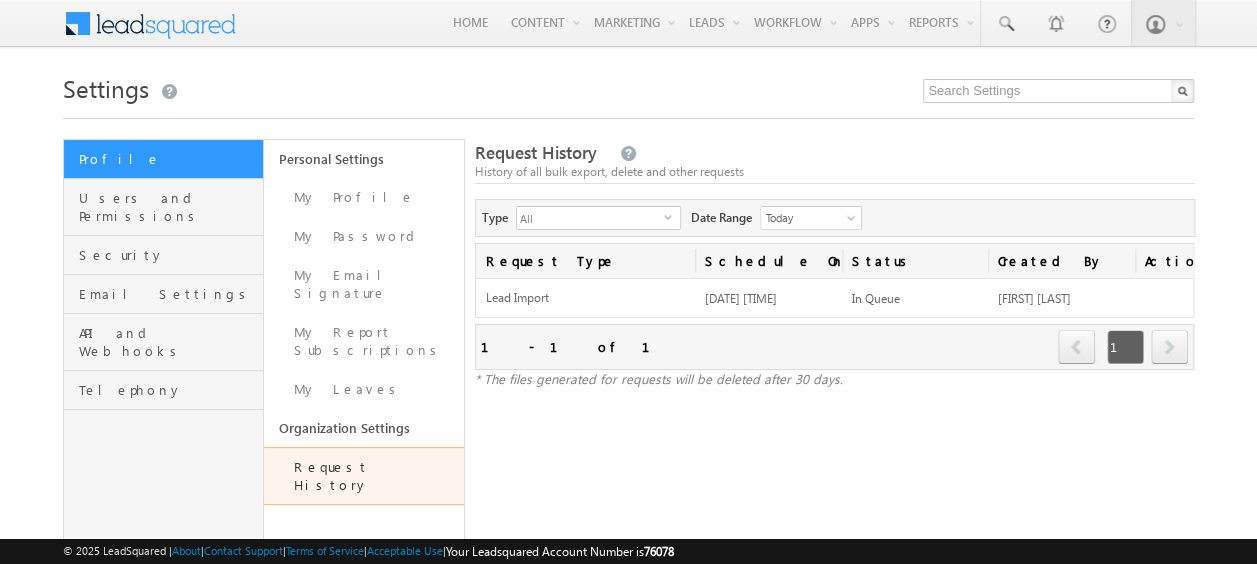 click on "Type
All Lead Import All select  All  Lead Import" at bounding box center [586, 215] 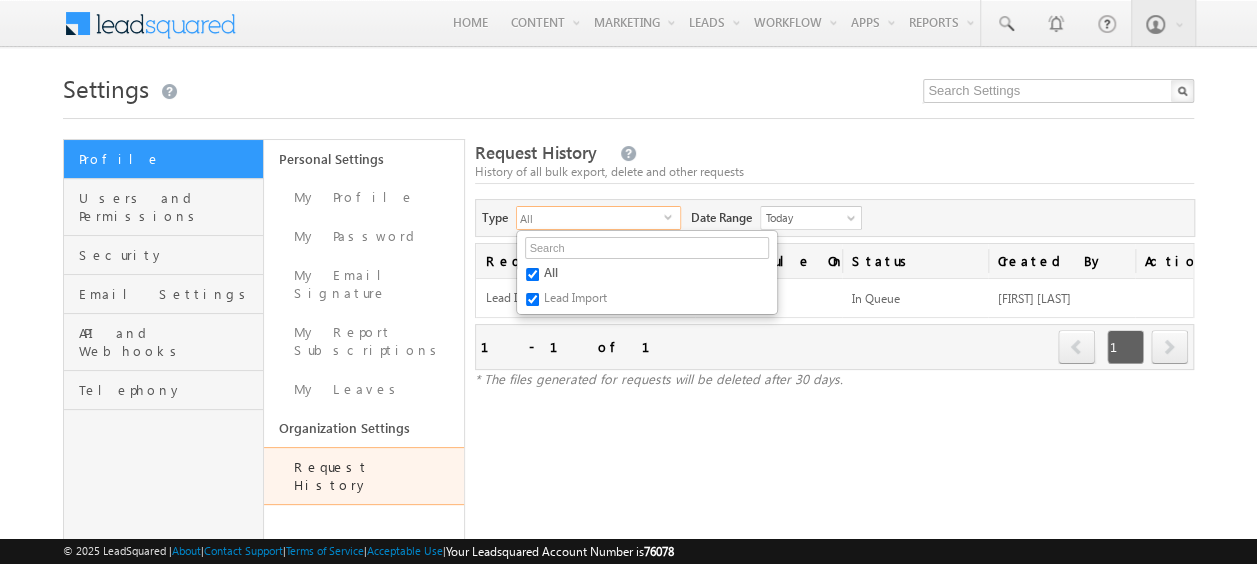 click on "Request History
History of all bulk export, delete and other requests" at bounding box center (835, 162) 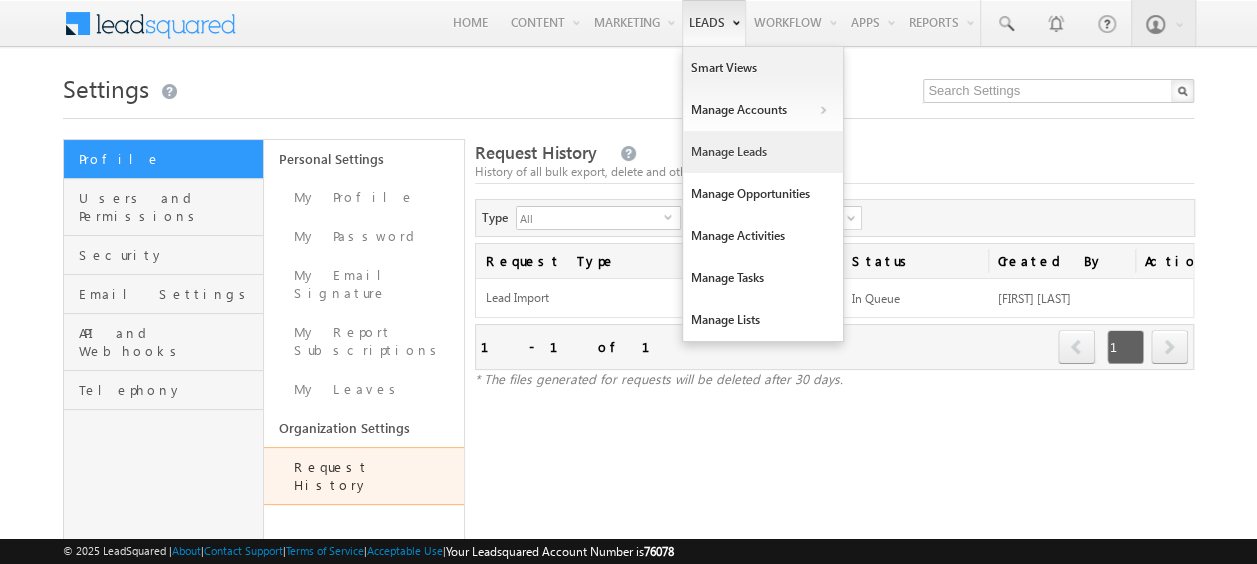 click on "Manage Leads" at bounding box center [763, 152] 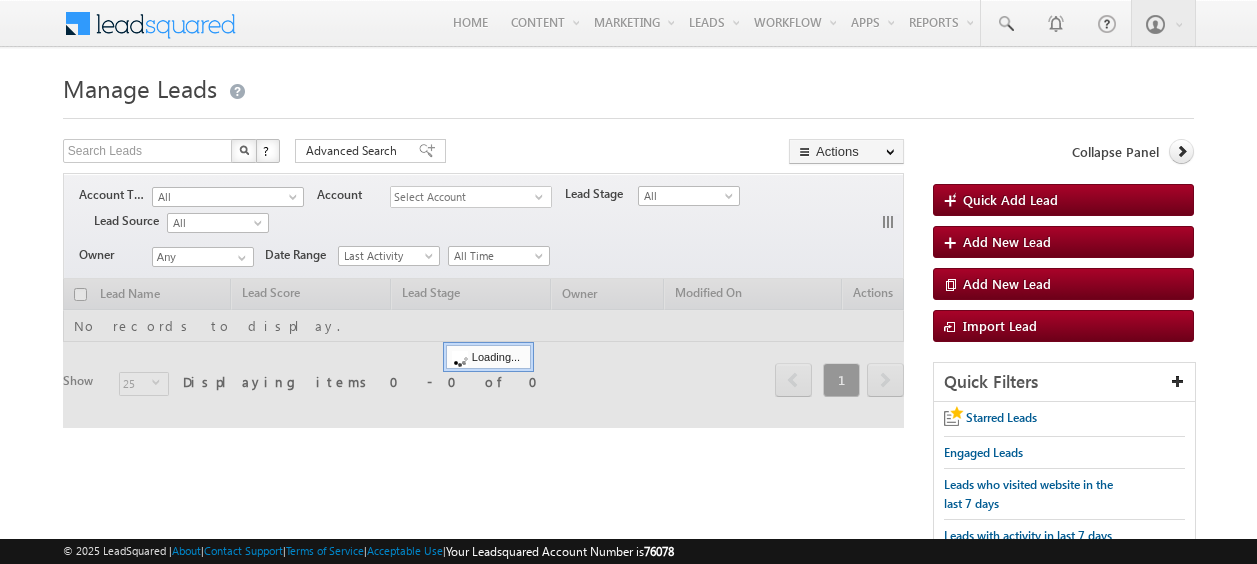scroll, scrollTop: 0, scrollLeft: 0, axis: both 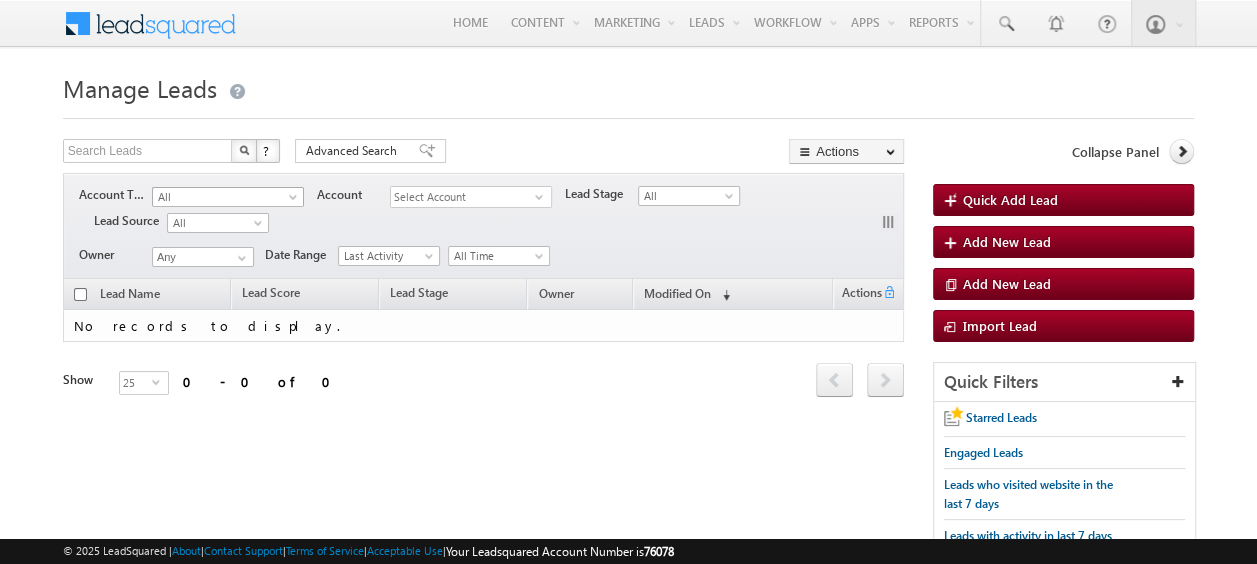 click on "All" at bounding box center [222, 197] 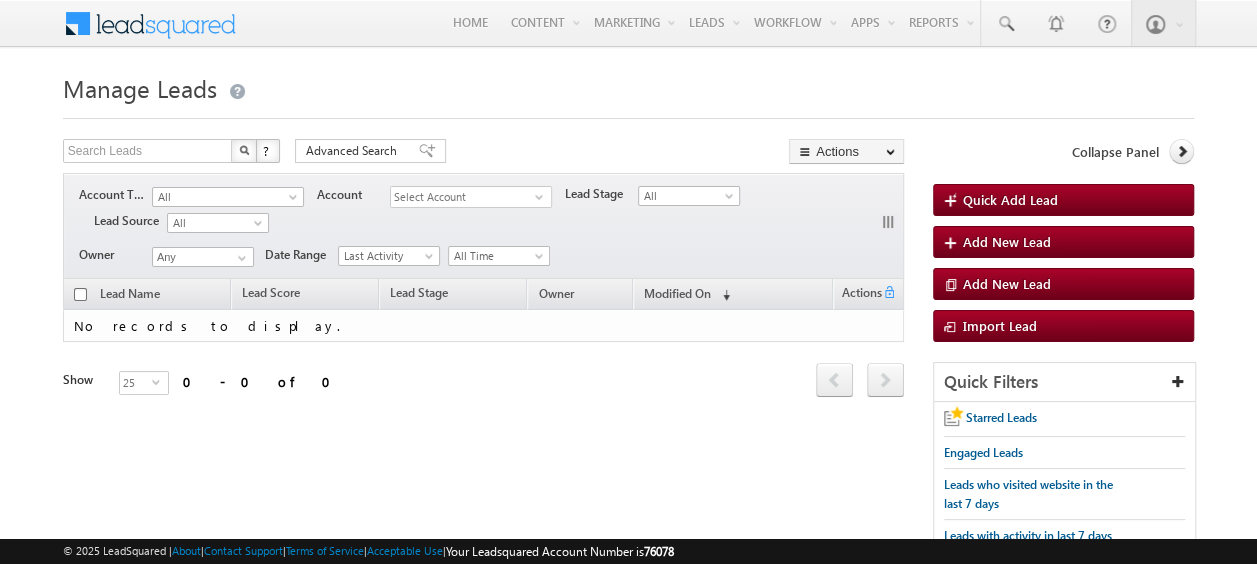 click on "Manage Leads" at bounding box center [628, 86] 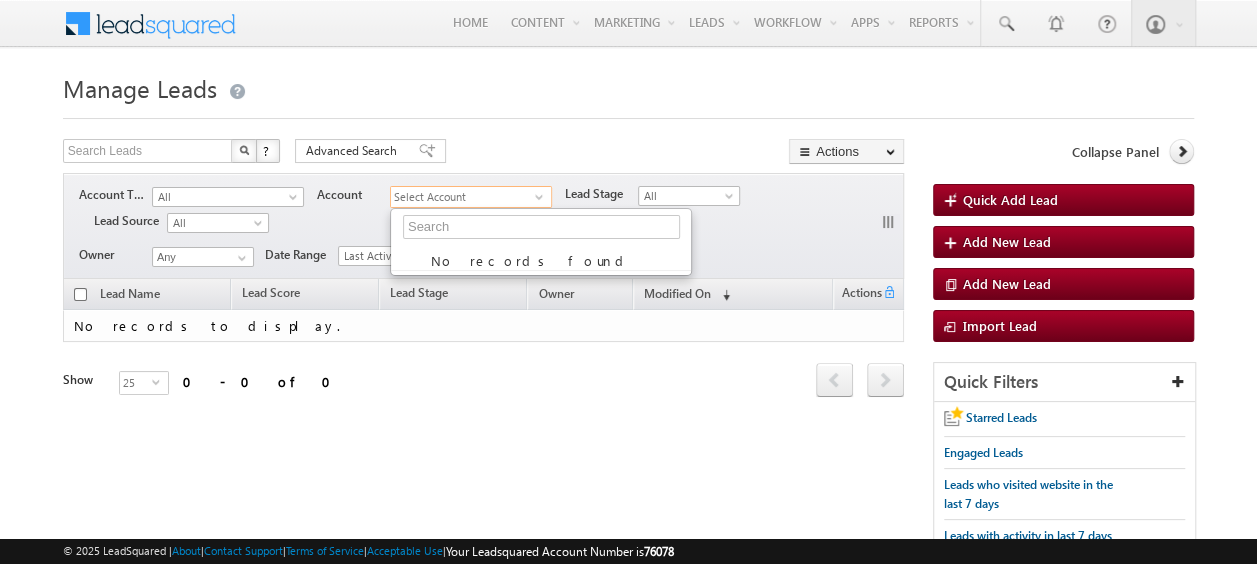 click at bounding box center (628, 112) 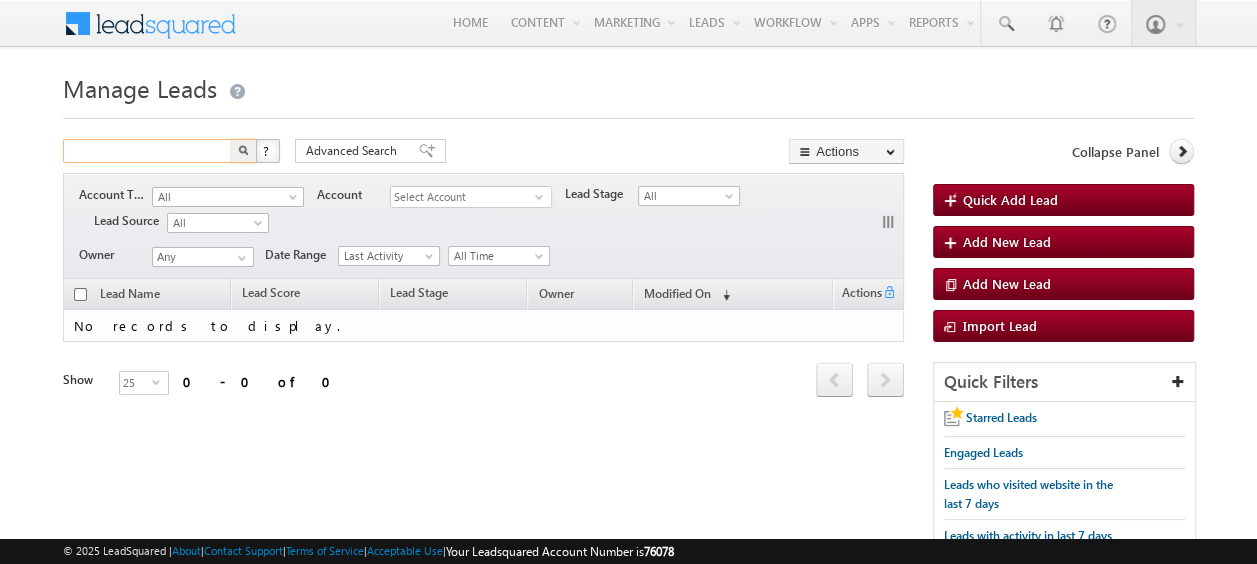 click at bounding box center [148, 151] 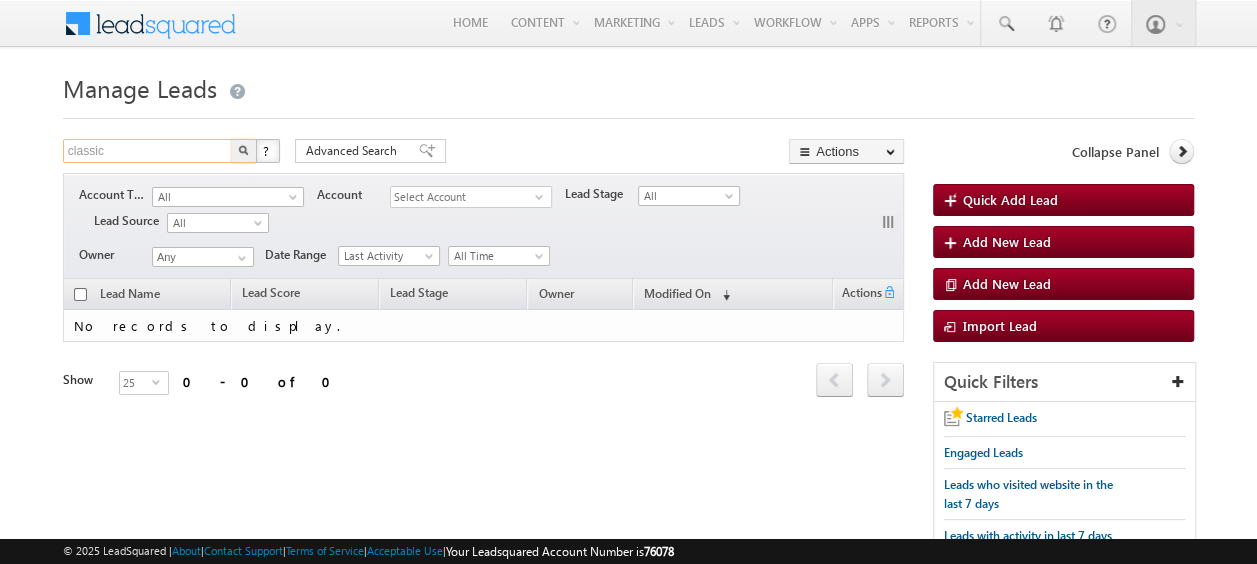type on "classic" 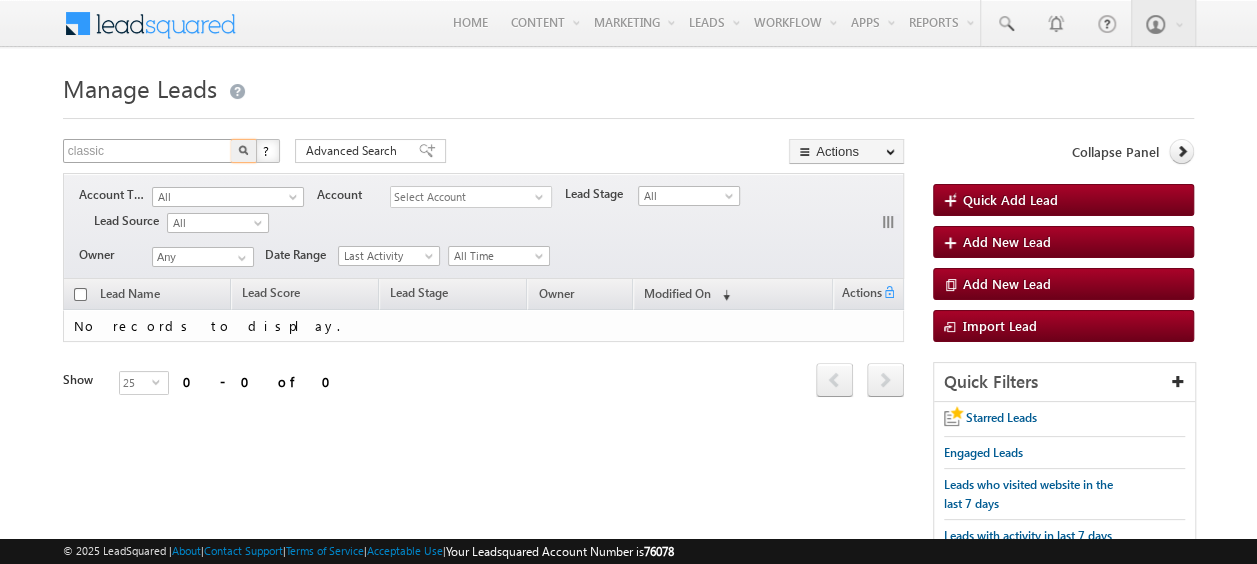 click at bounding box center [244, 151] 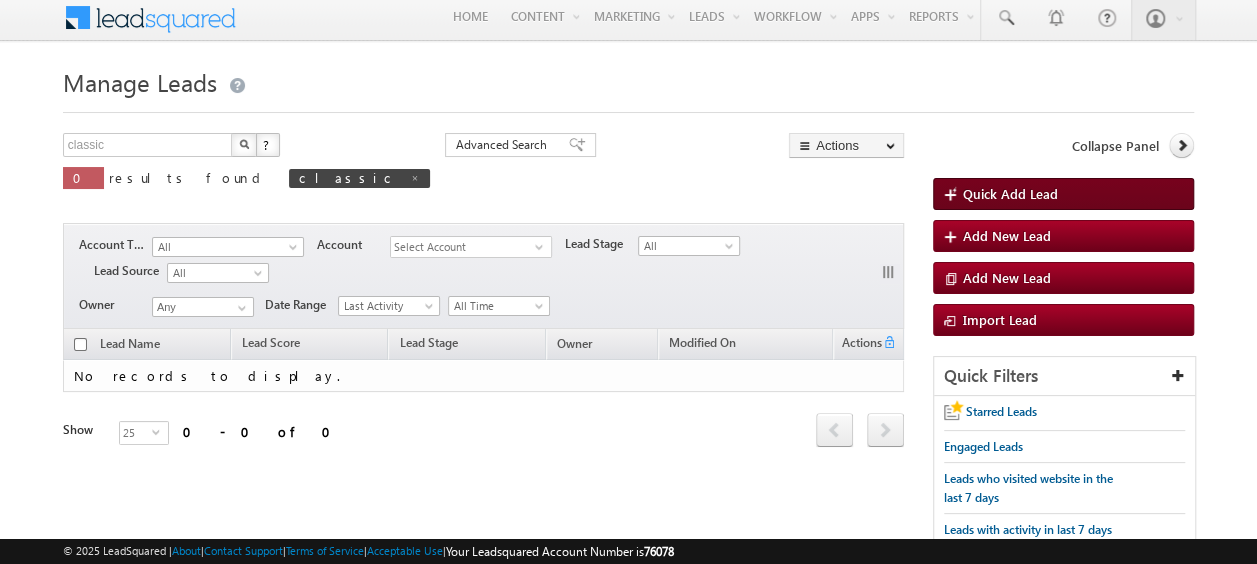 scroll, scrollTop: 4, scrollLeft: 0, axis: vertical 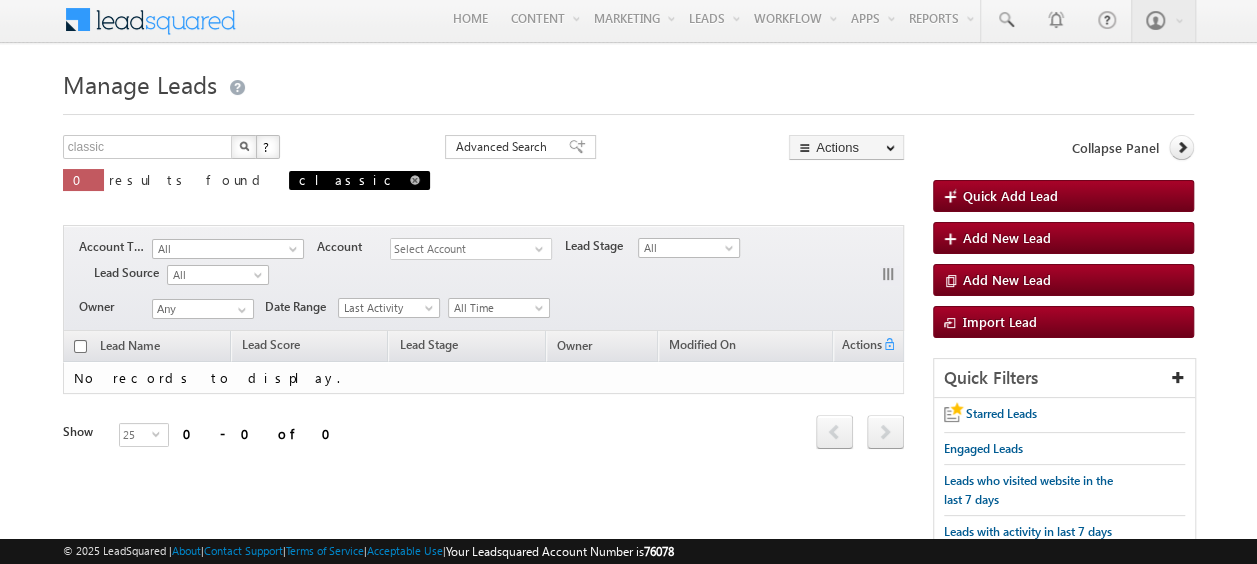 click at bounding box center (415, 180) 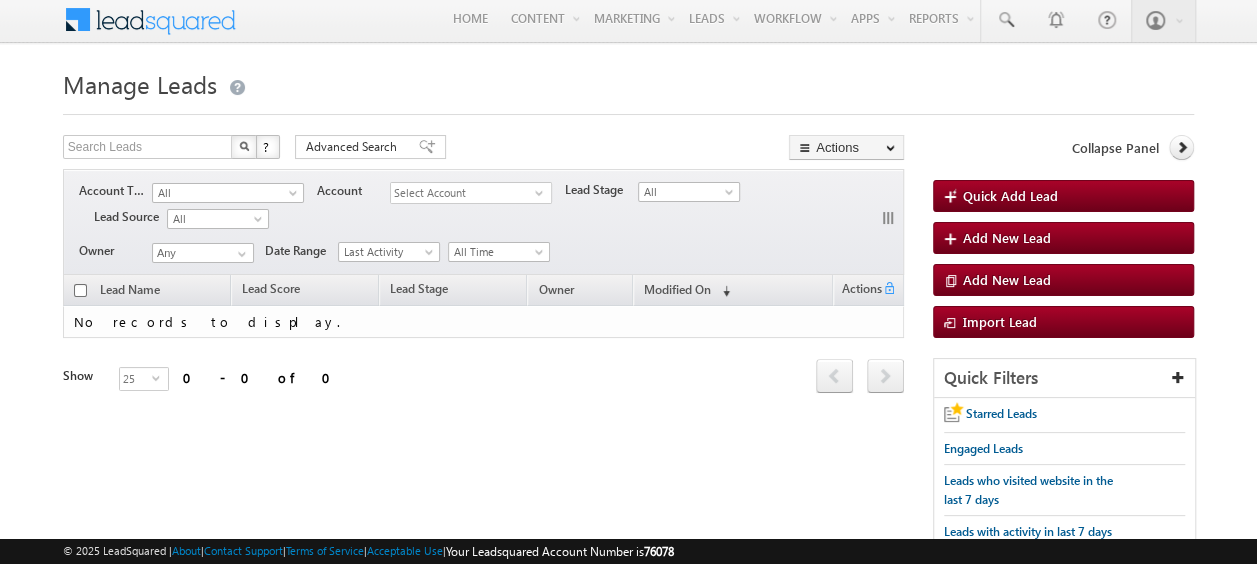 click on "Select Account" at bounding box center [463, 193] 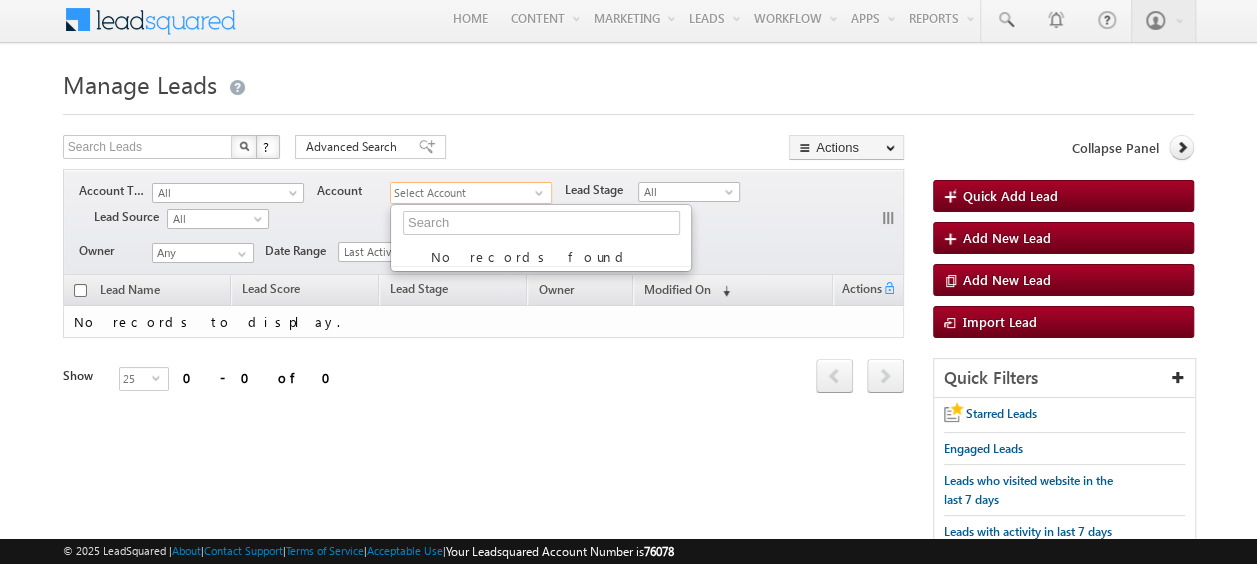 click on "Select Account" at bounding box center [463, 193] 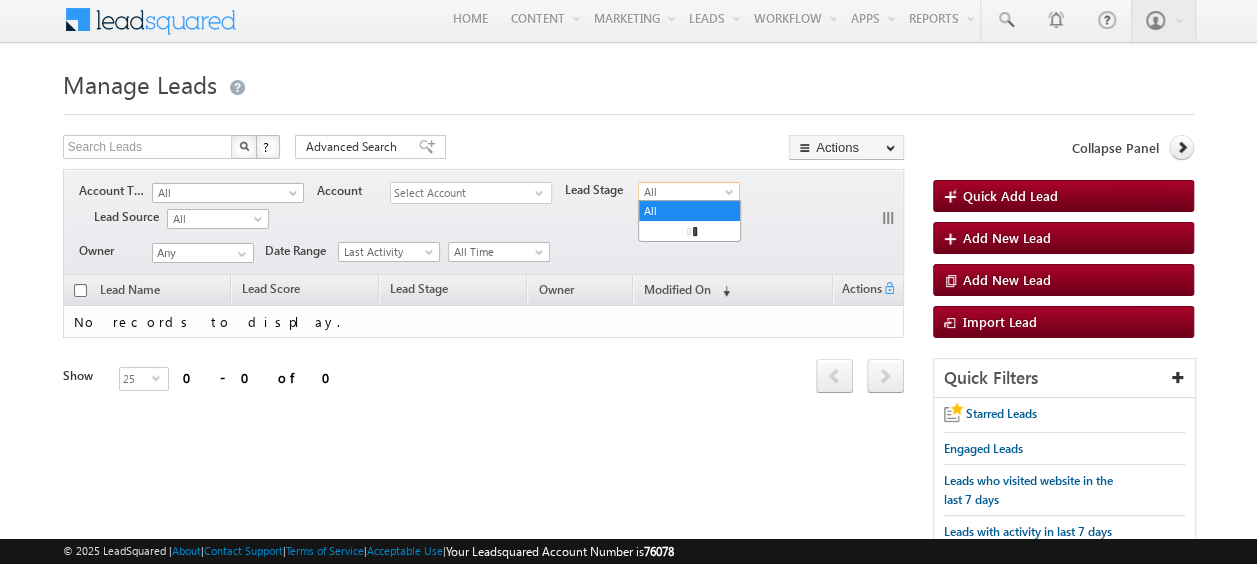 click on "All" at bounding box center [686, 192] 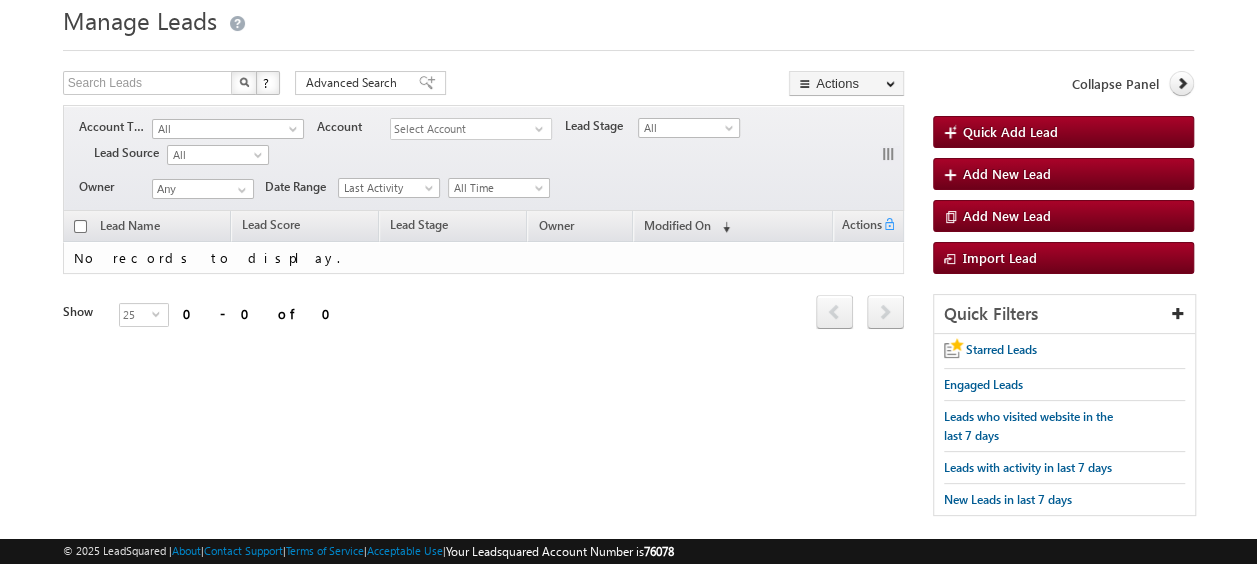 scroll, scrollTop: 0, scrollLeft: 0, axis: both 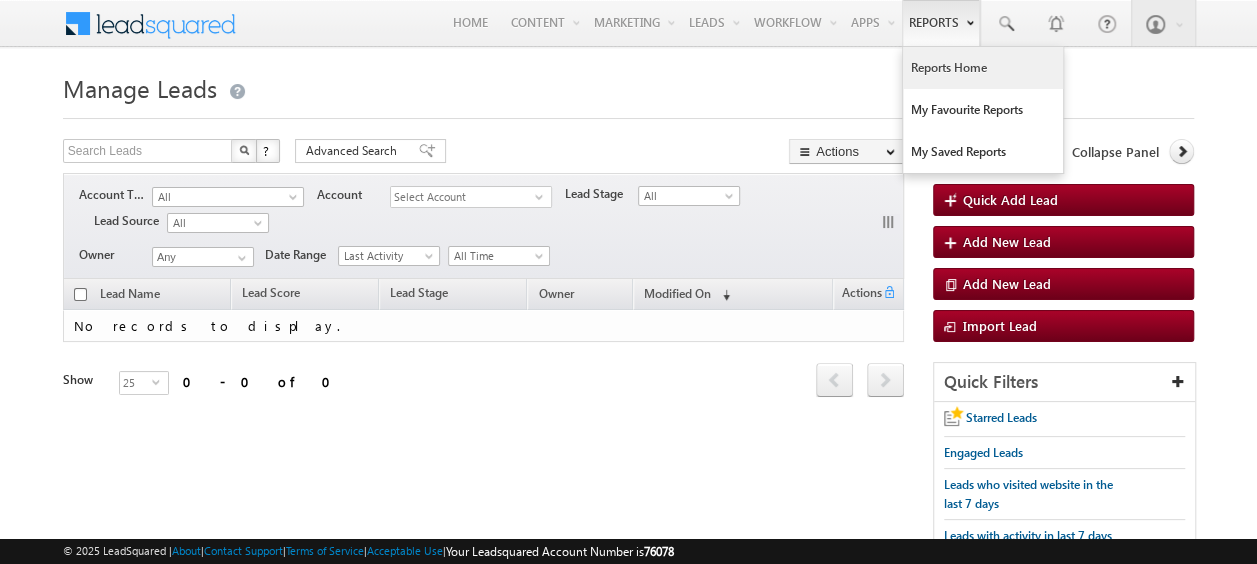 click on "Reports Home" at bounding box center (983, 68) 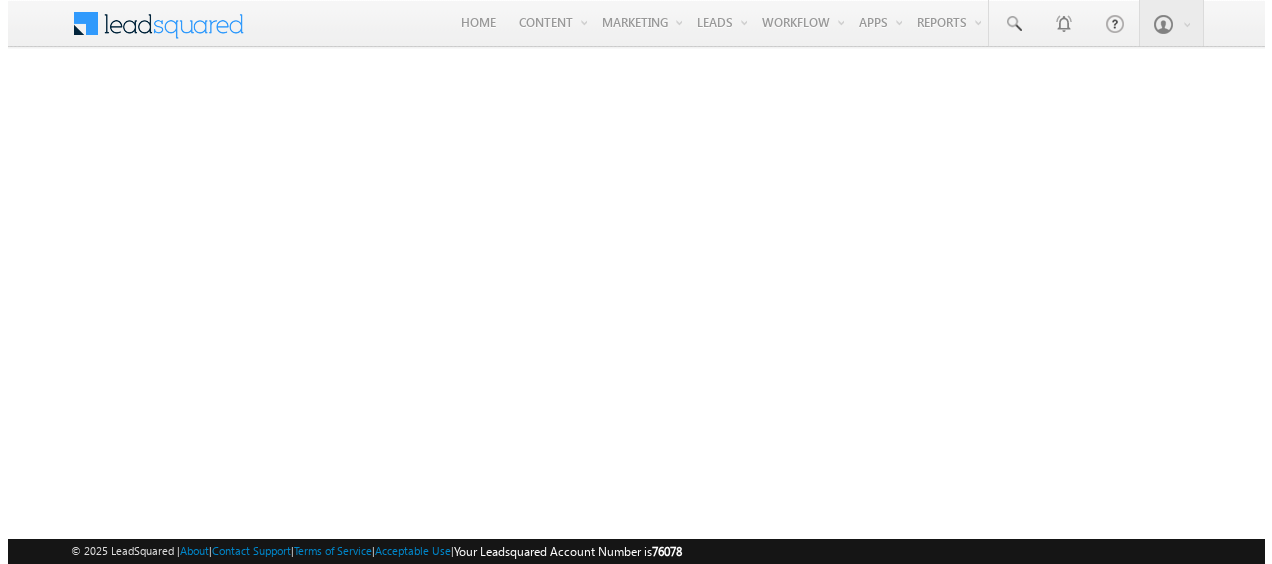 scroll, scrollTop: 0, scrollLeft: 0, axis: both 